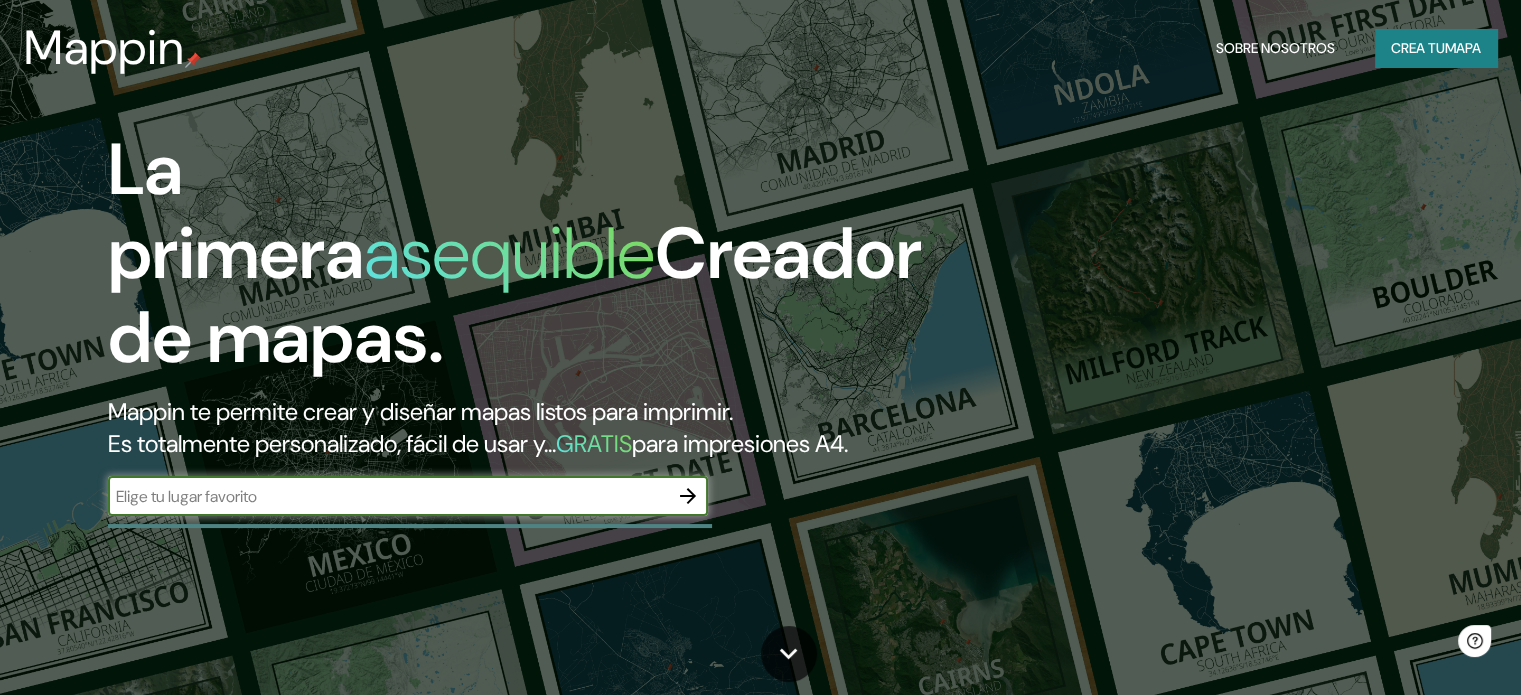 scroll, scrollTop: 0, scrollLeft: 0, axis: both 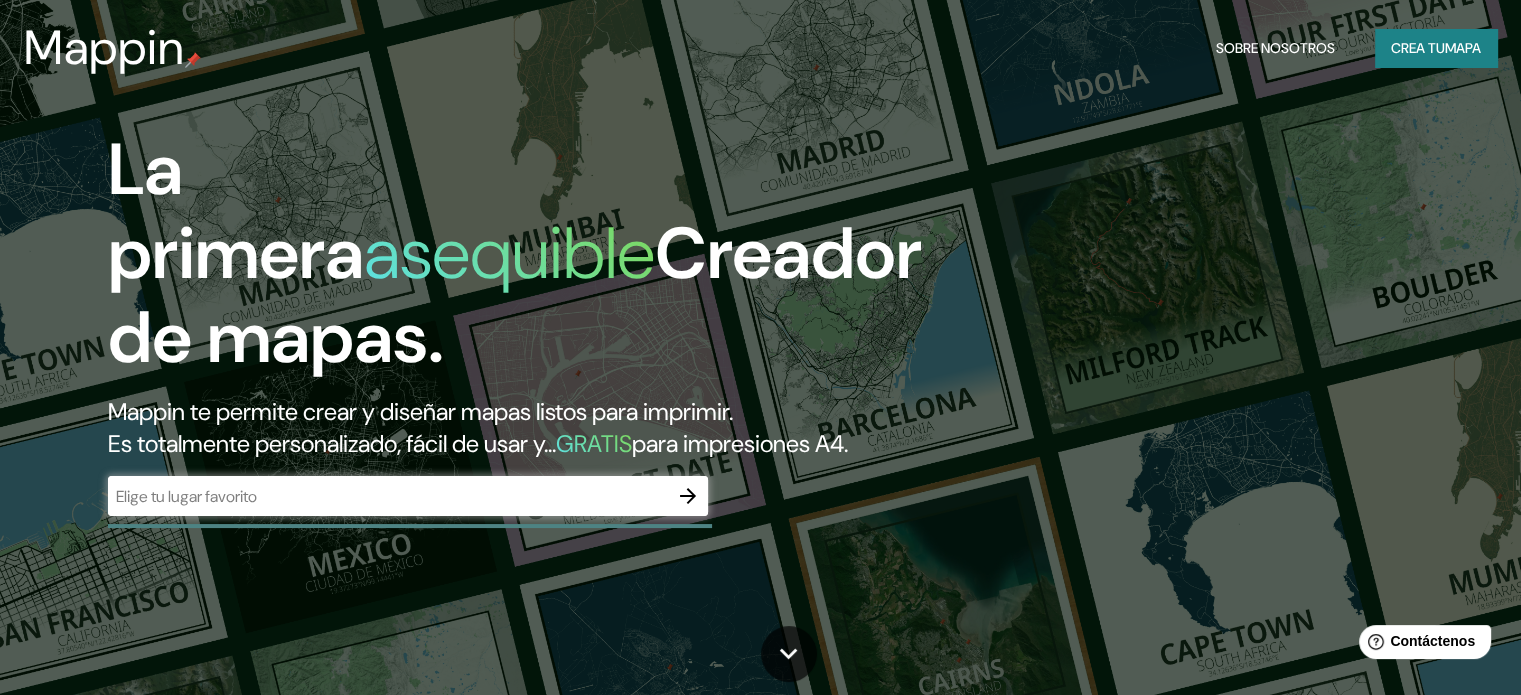 click on "​" at bounding box center [408, 496] 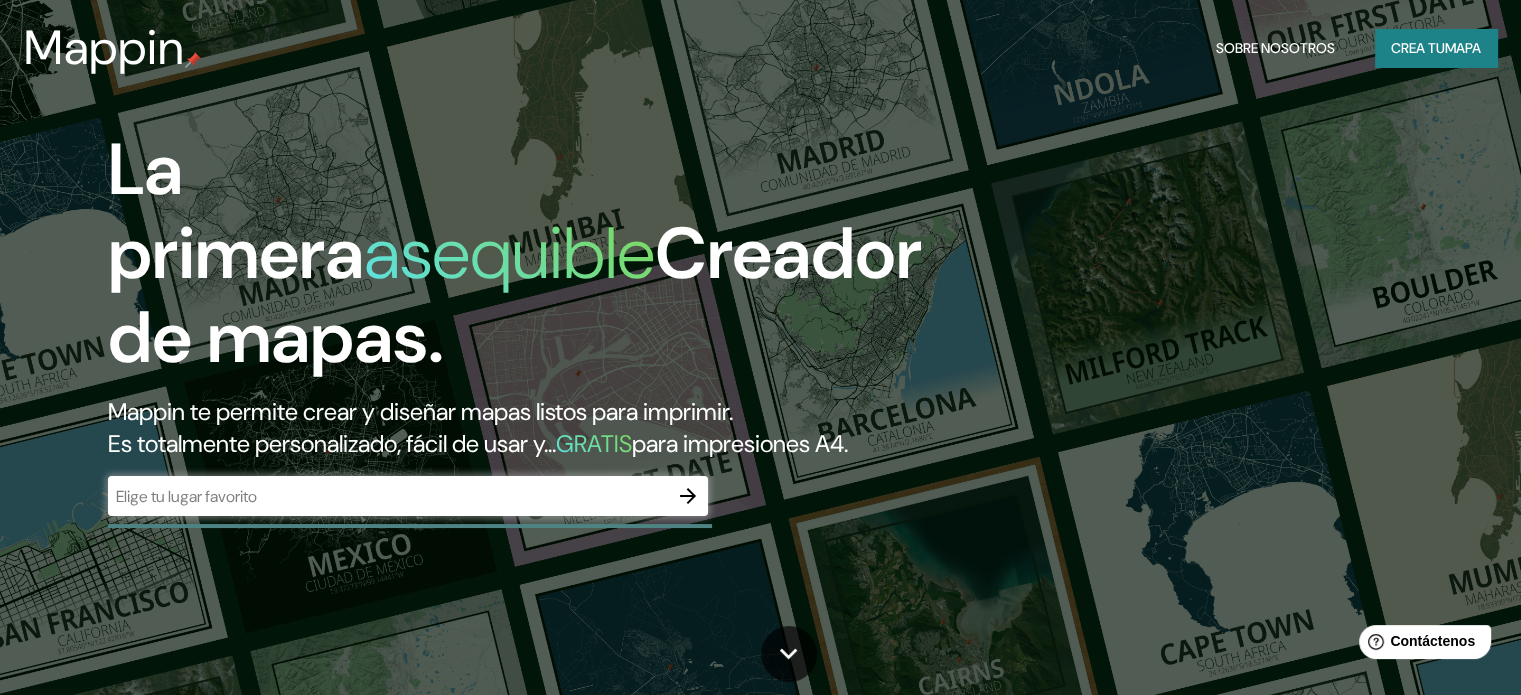 click on "​" at bounding box center (408, 496) 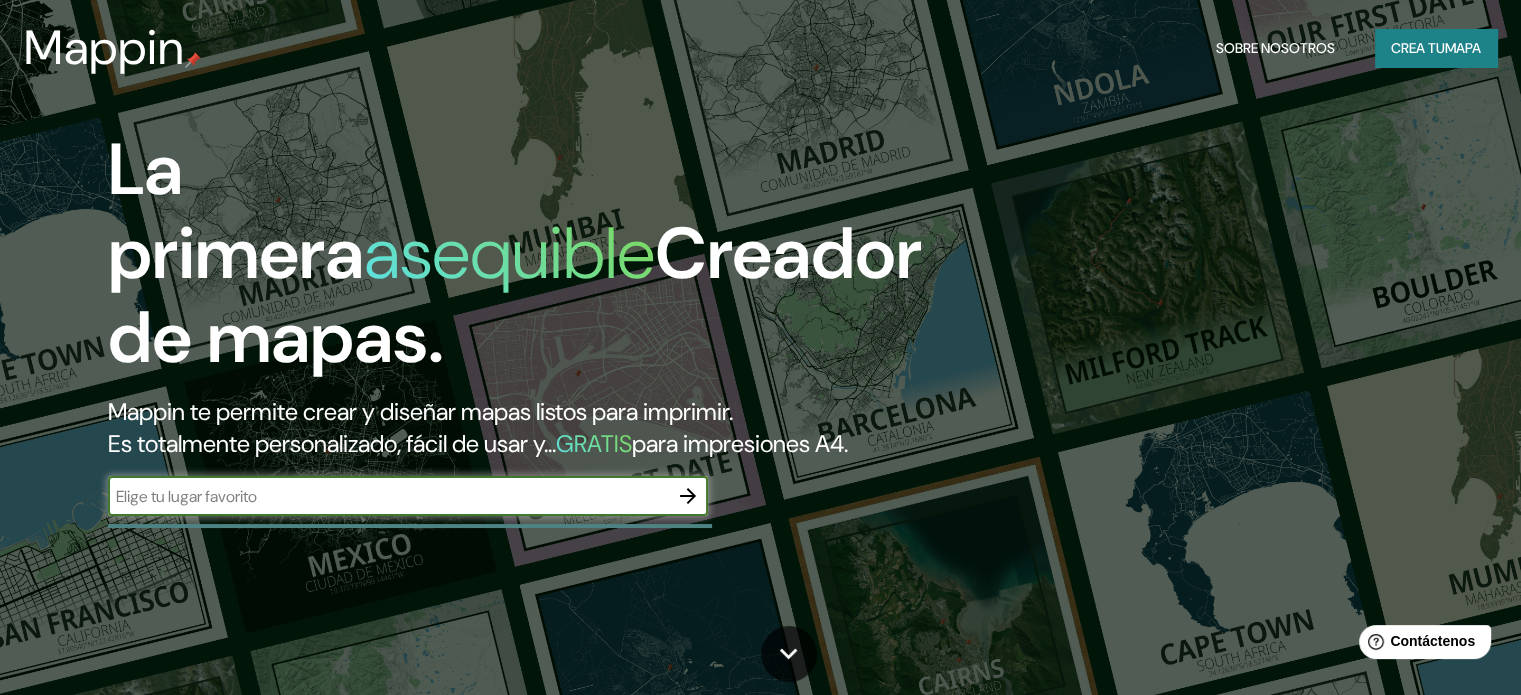 click at bounding box center [688, 496] 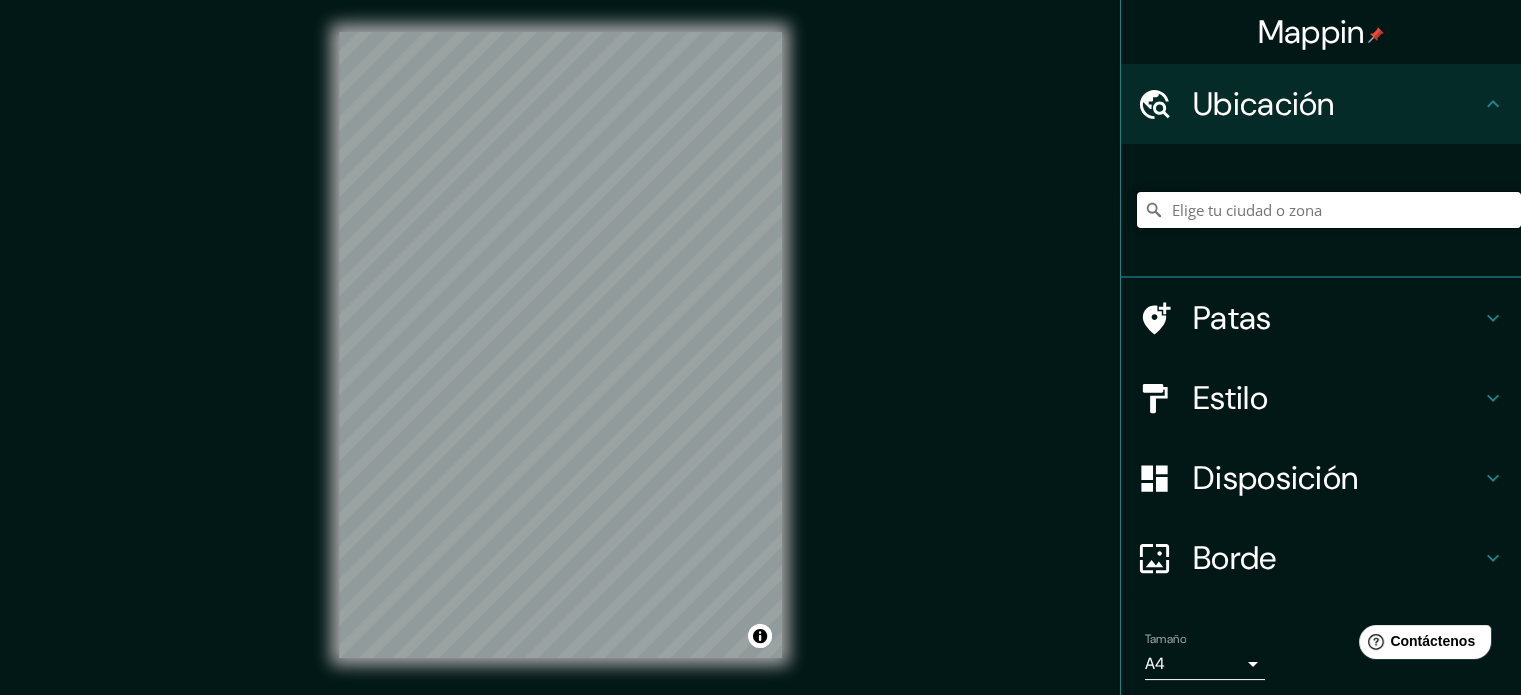 click at bounding box center [1329, 210] 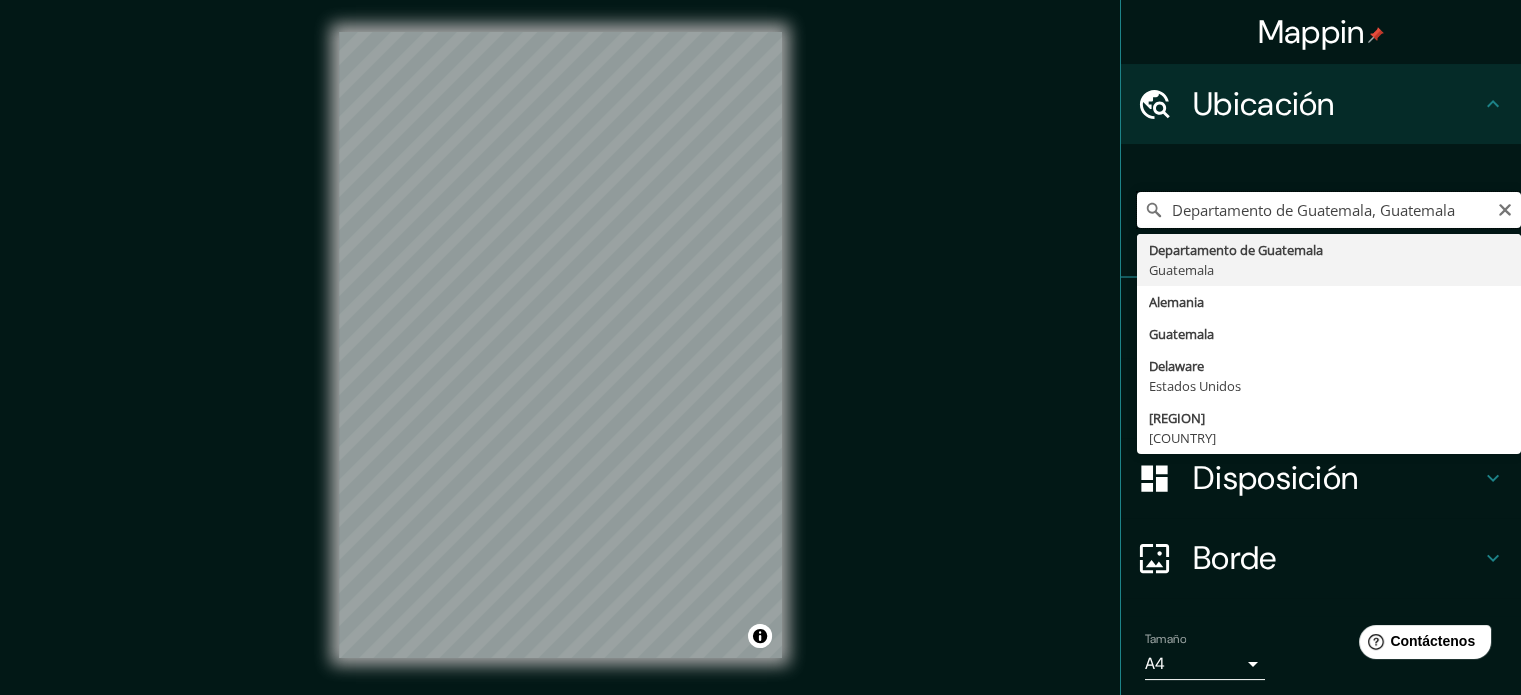 scroll, scrollTop: 0, scrollLeft: 0, axis: both 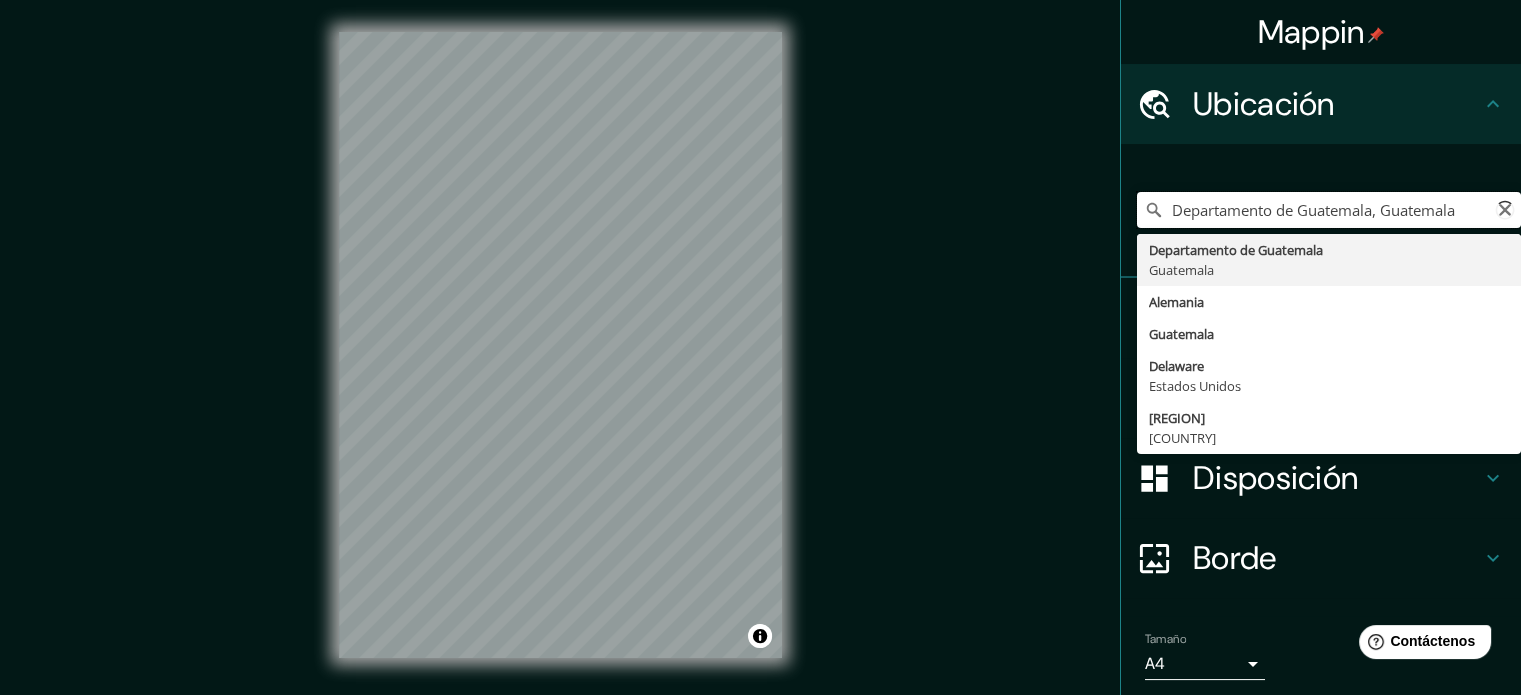 paste on "Cantón chitulul" 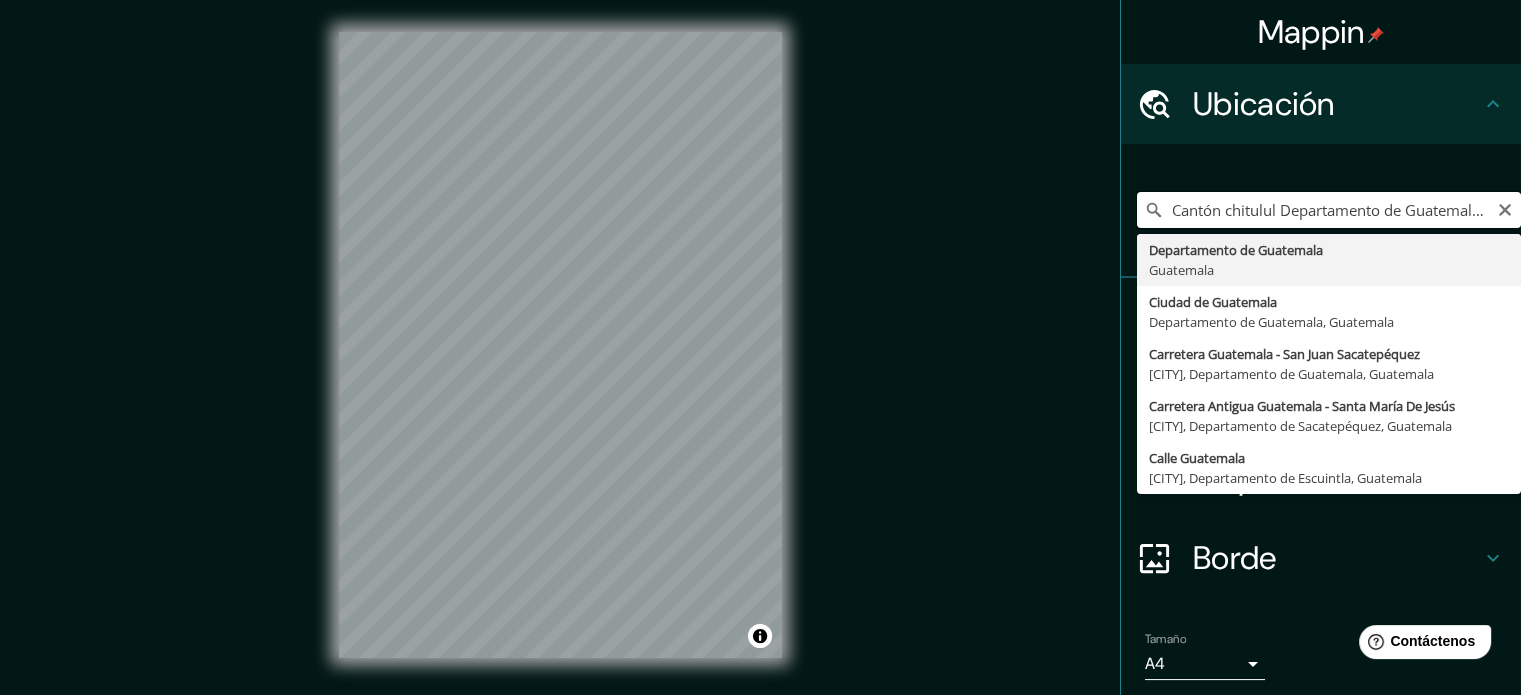 click on "Cantón chitulul Departamento de Guatemala, Guatemala" at bounding box center (1329, 210) 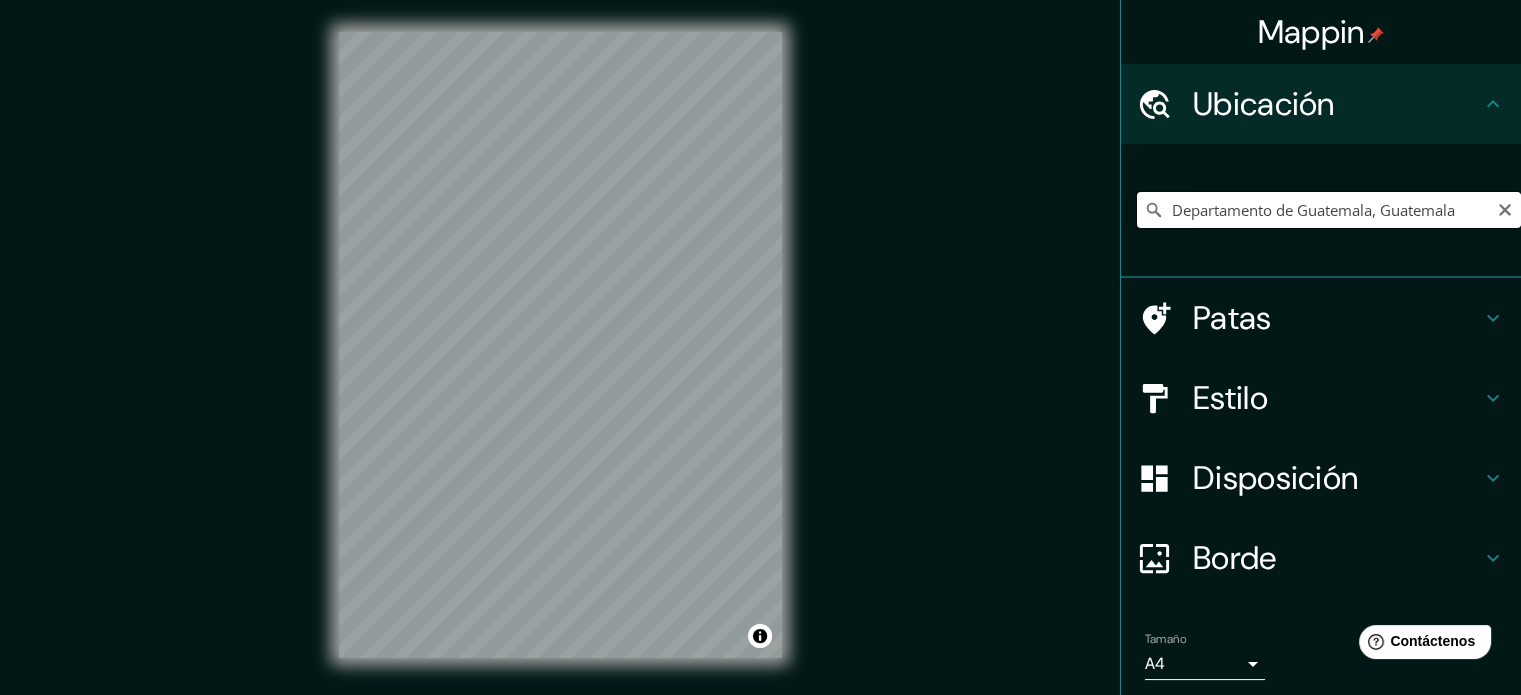 paste on "Cantón chitulul" 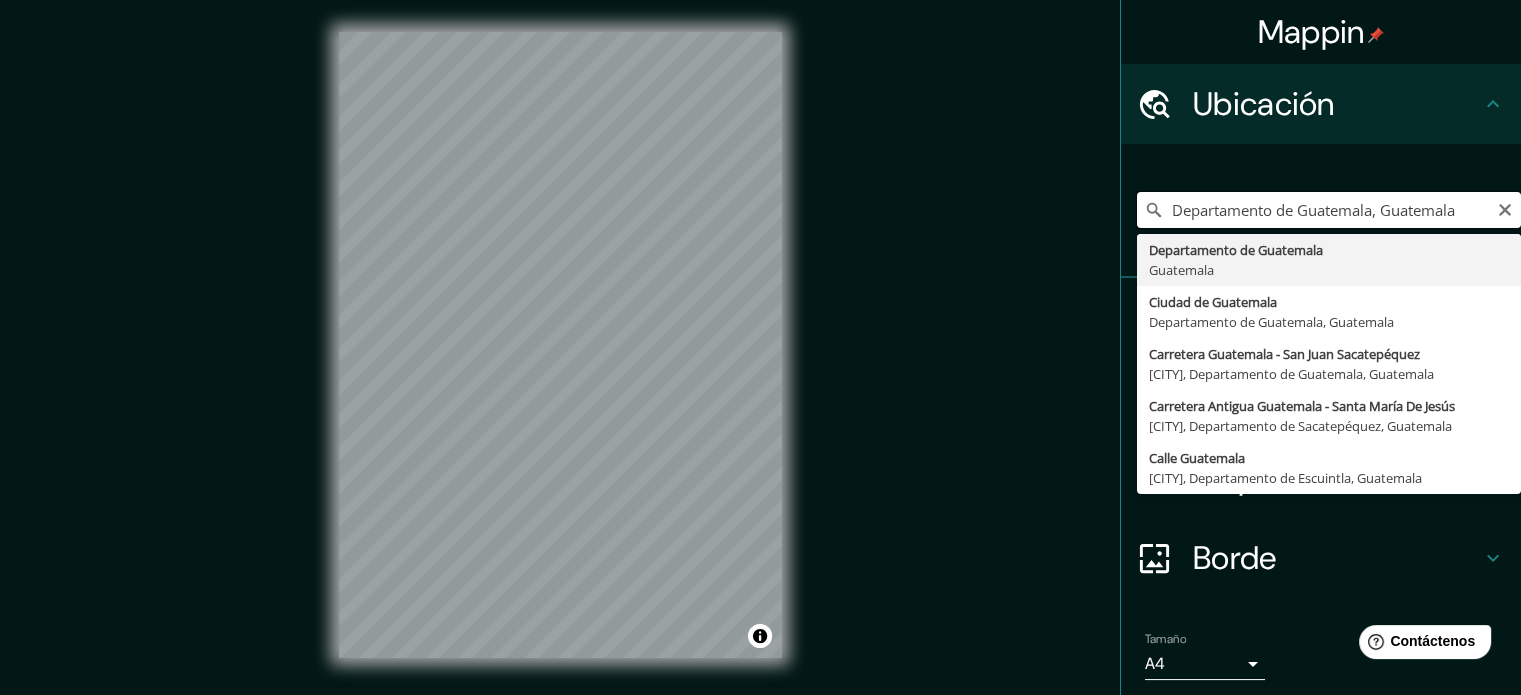 click on "Departamento de Guatemala, Guatemala" at bounding box center [1329, 210] 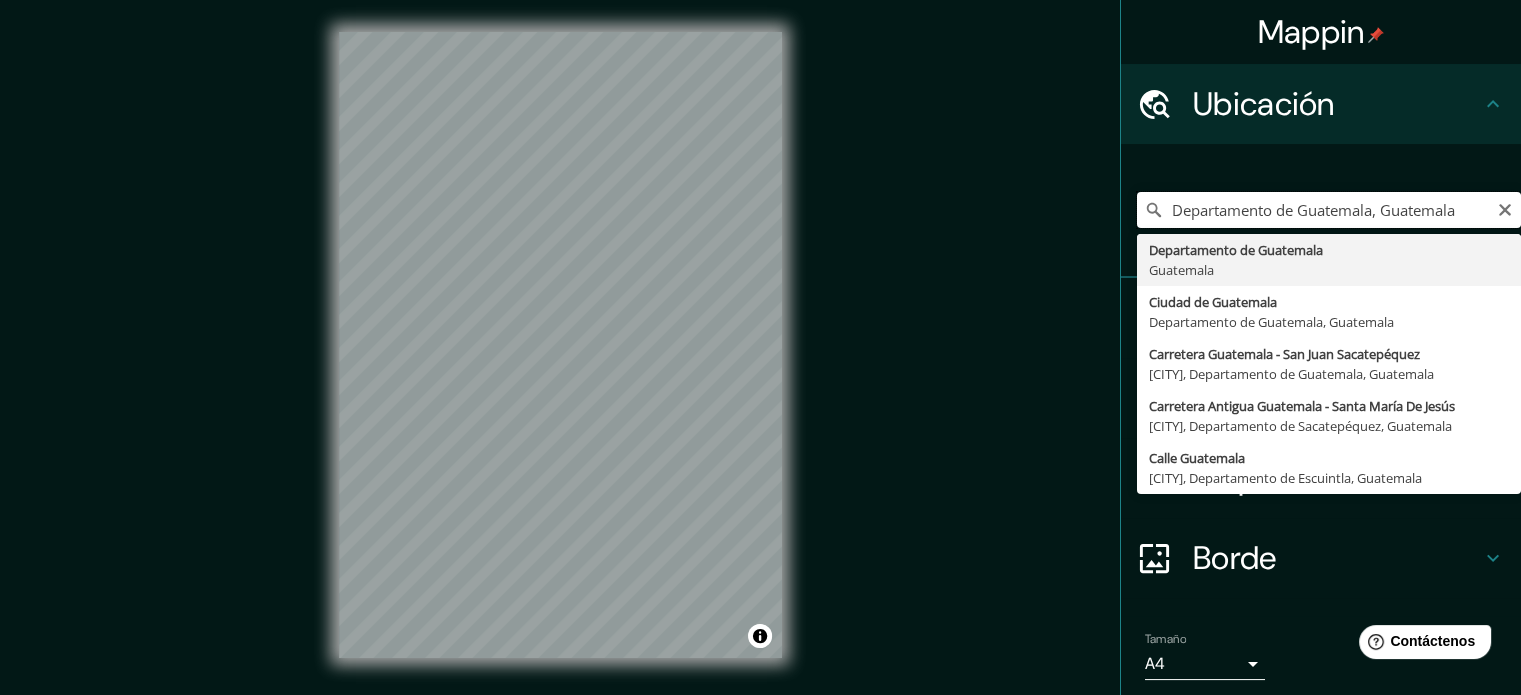 paste on "Sector [LAST] [LAST]" 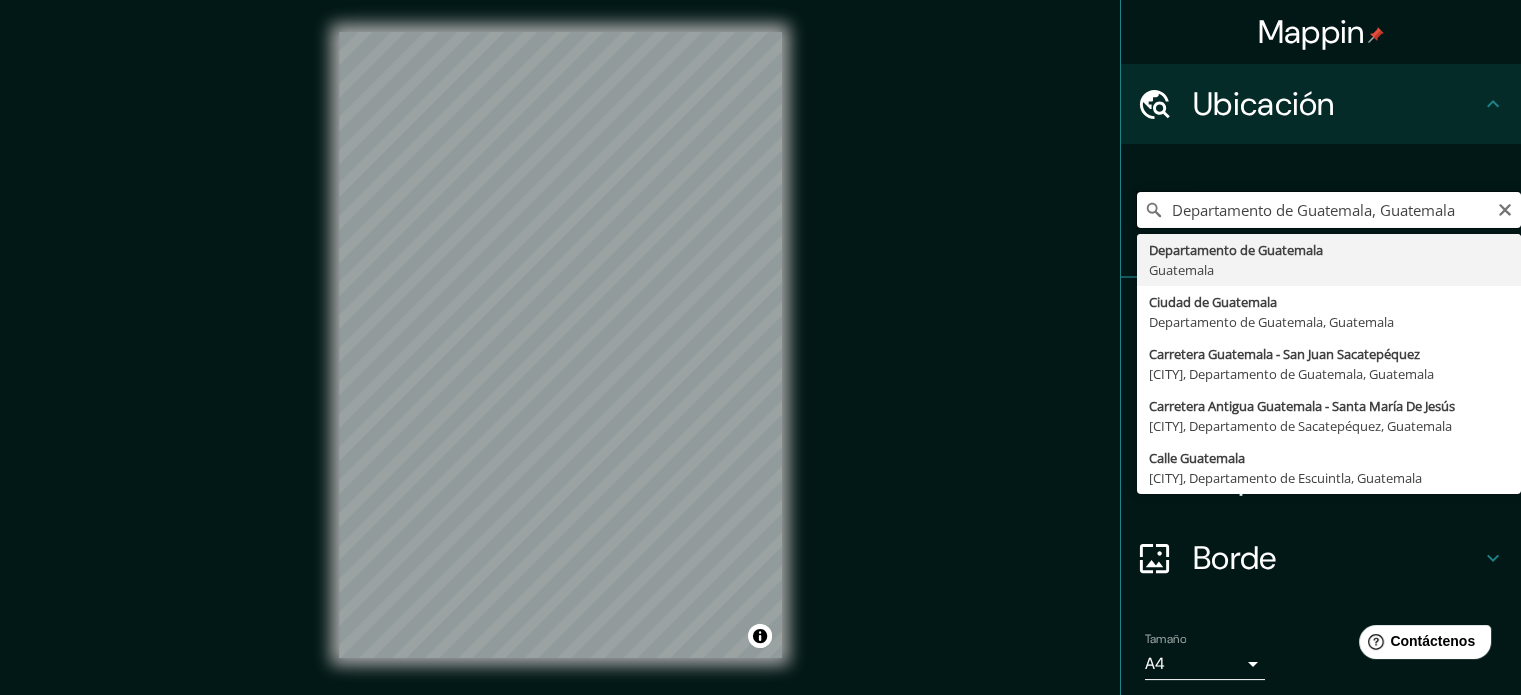 paste on "Agua Escondida" 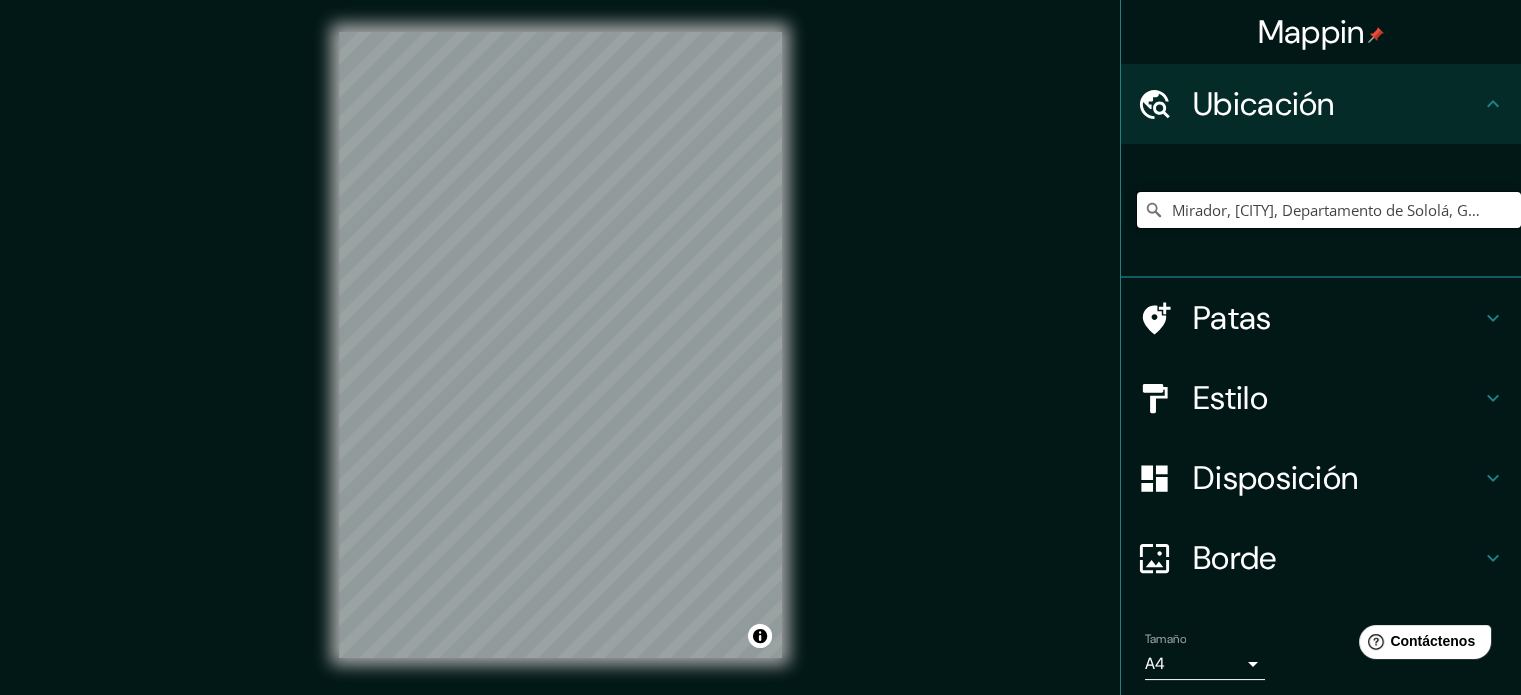 type on "Mirador, [CITY], Departamento de Sololá, Guatemala" 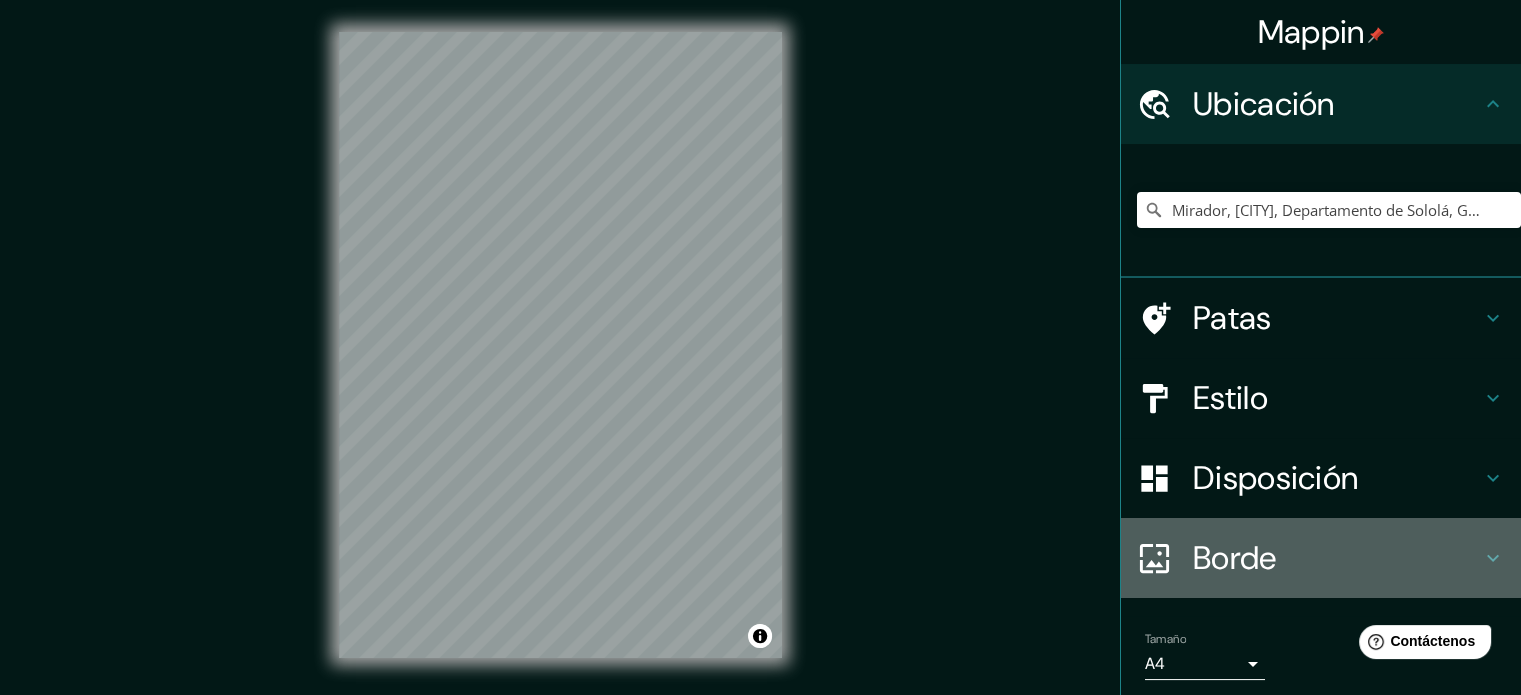 click on "Borde" at bounding box center [1264, 104] 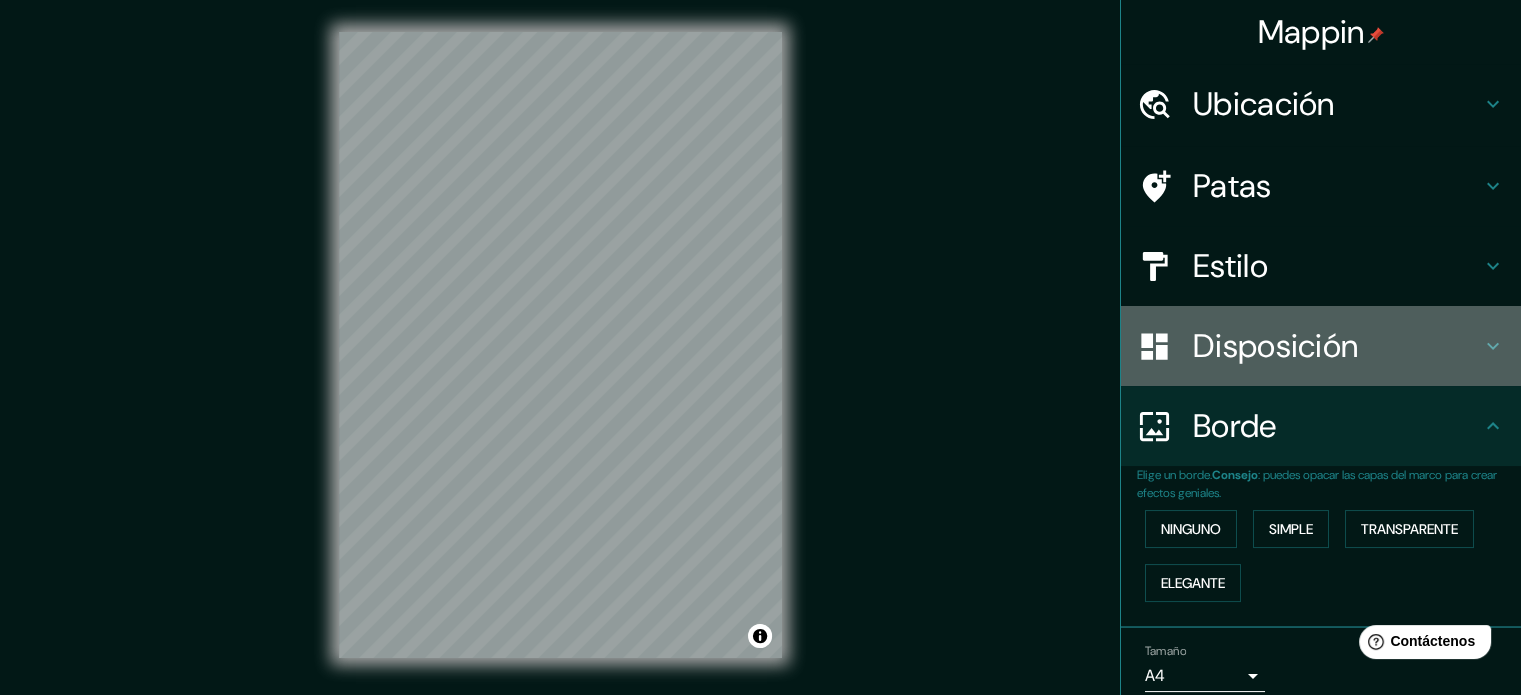 click on "Disposición" at bounding box center [1264, 104] 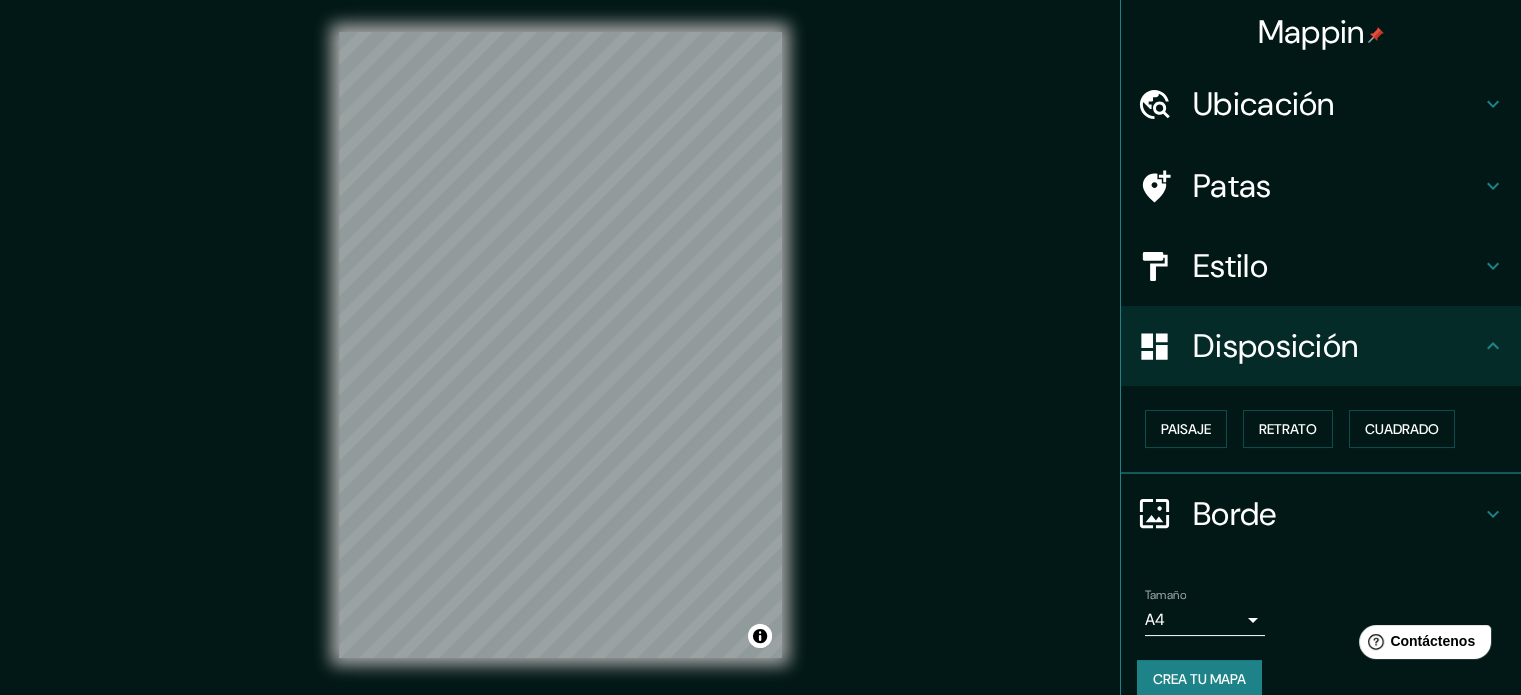 click on "Estilo" at bounding box center (1264, 104) 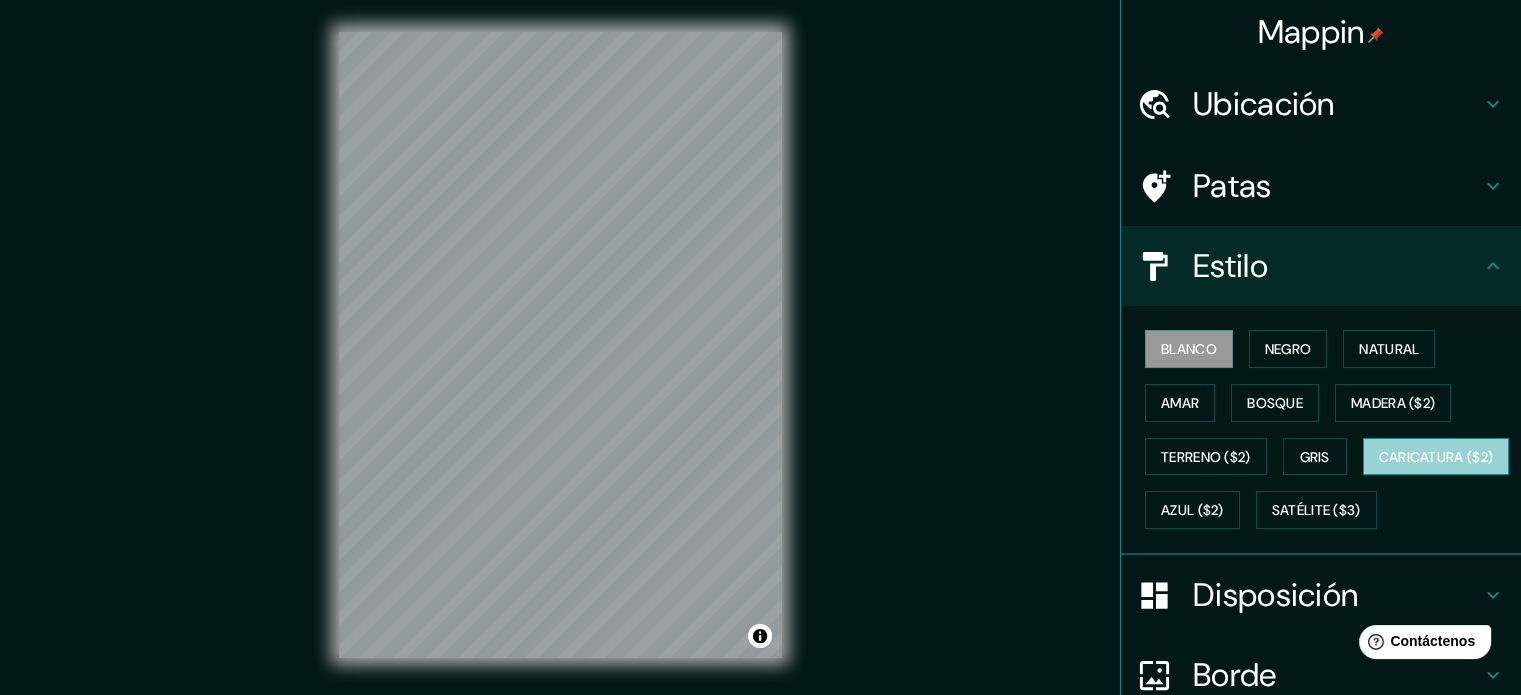 click on "Caricatura ($2)" at bounding box center [1436, 457] 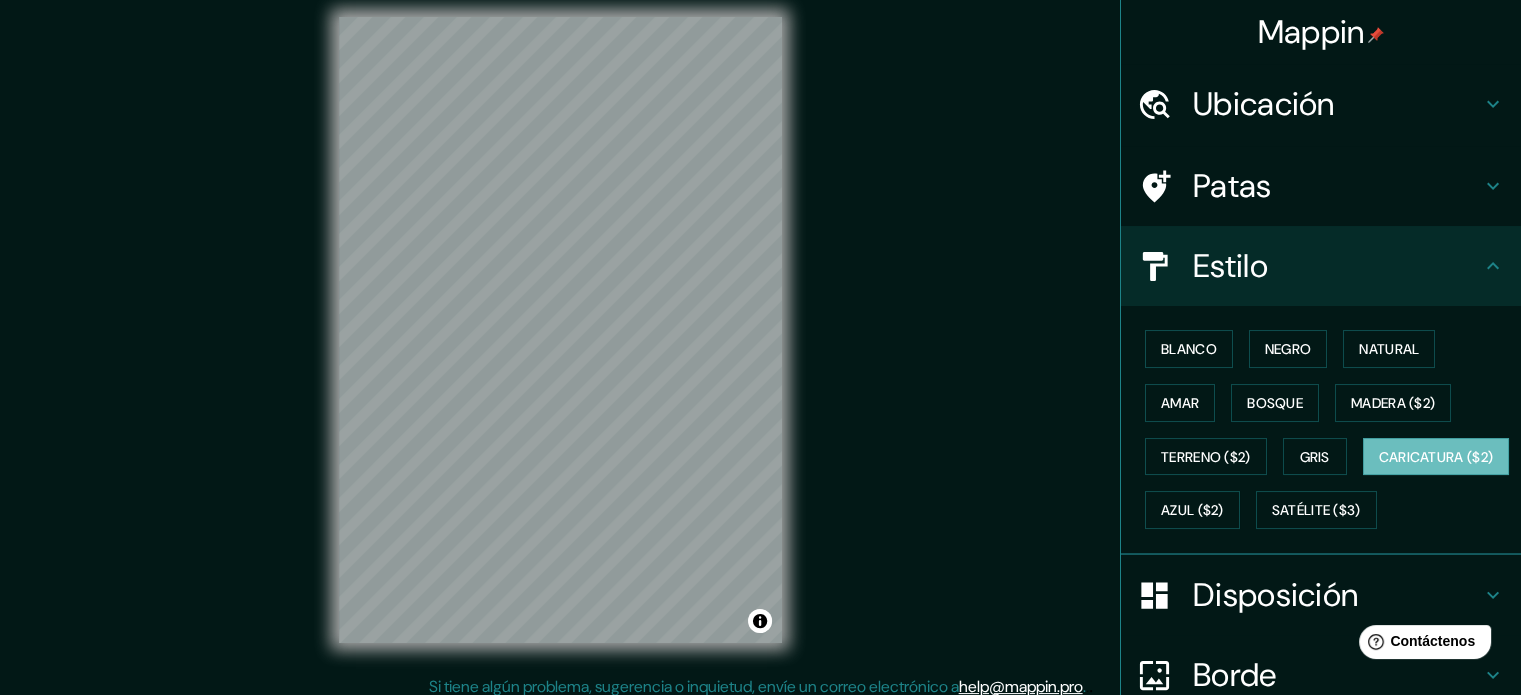 scroll, scrollTop: 26, scrollLeft: 0, axis: vertical 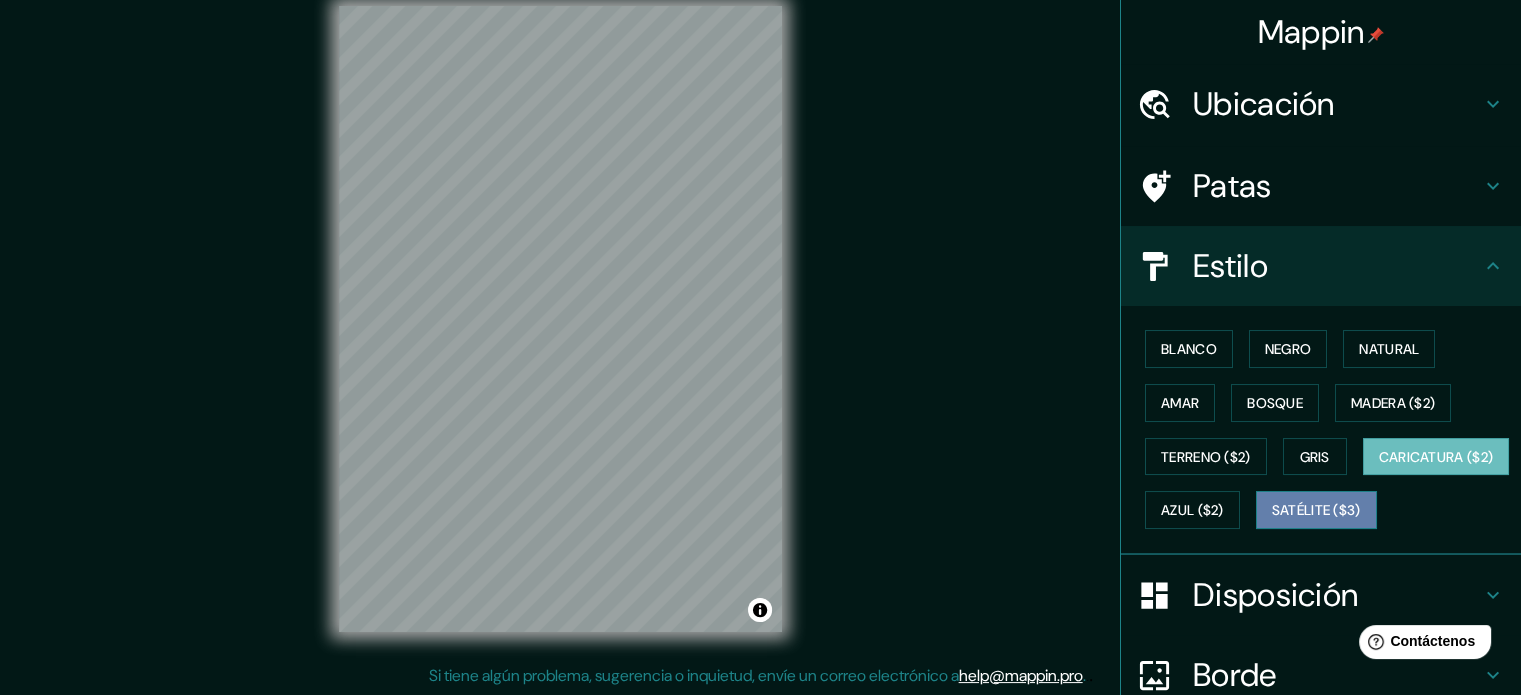 click on "Satélite ($3)" at bounding box center [1316, 511] 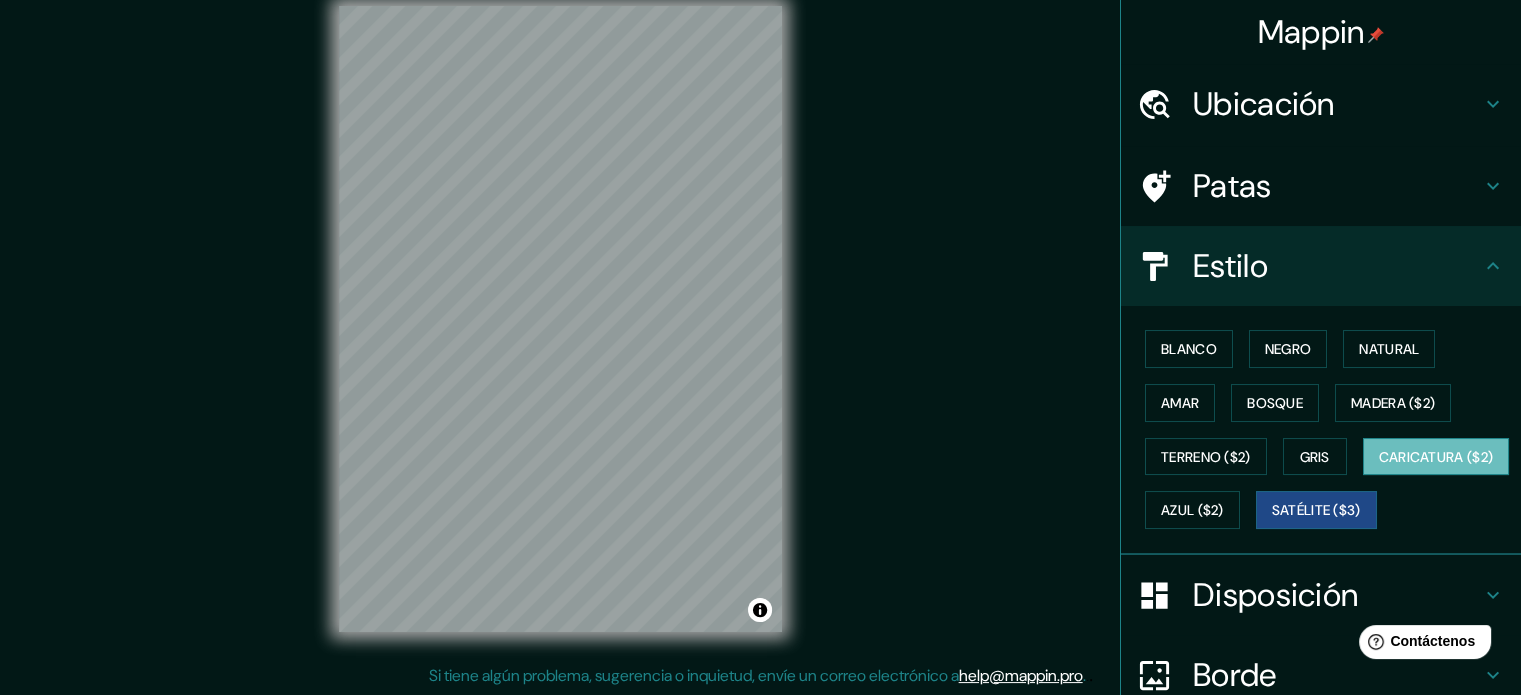 click on "Caricatura ($2)" at bounding box center [1436, 457] 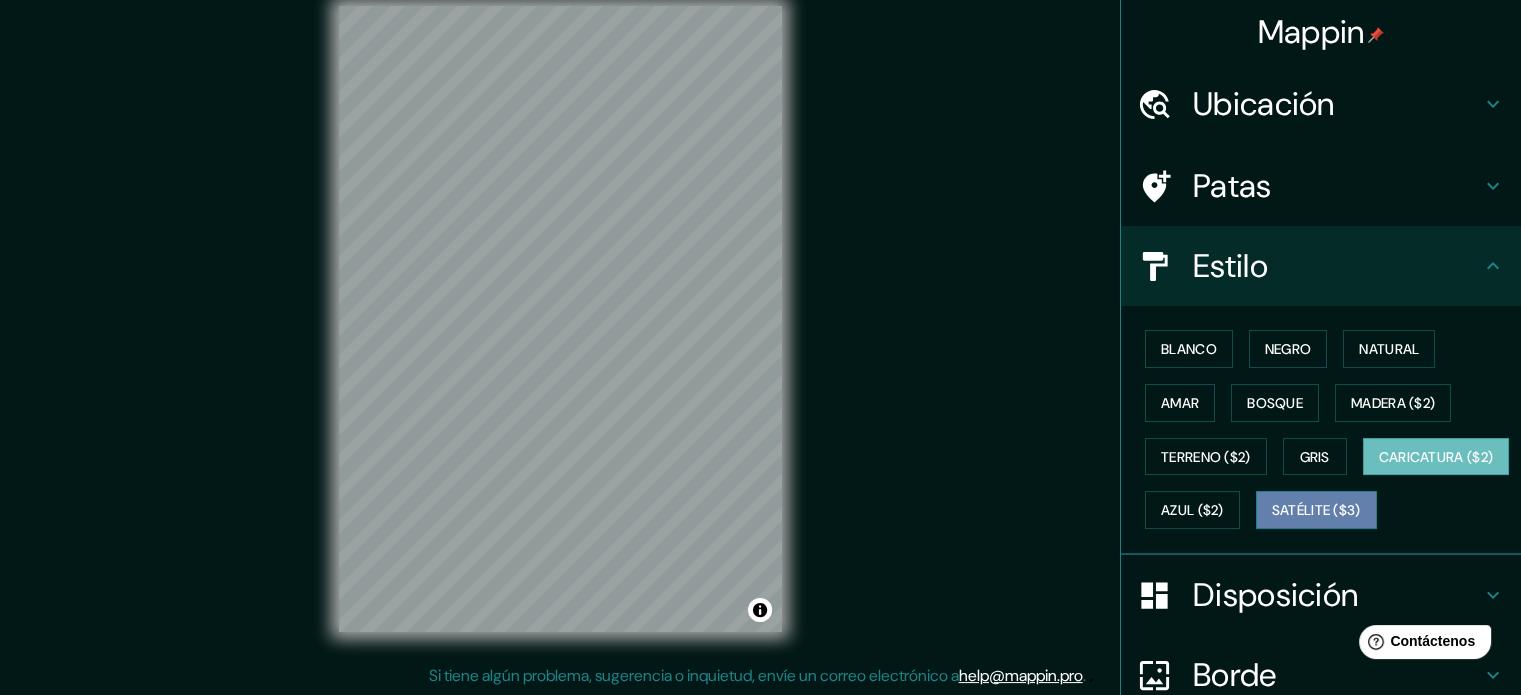 click on "Satélite ($3)" at bounding box center [1316, 511] 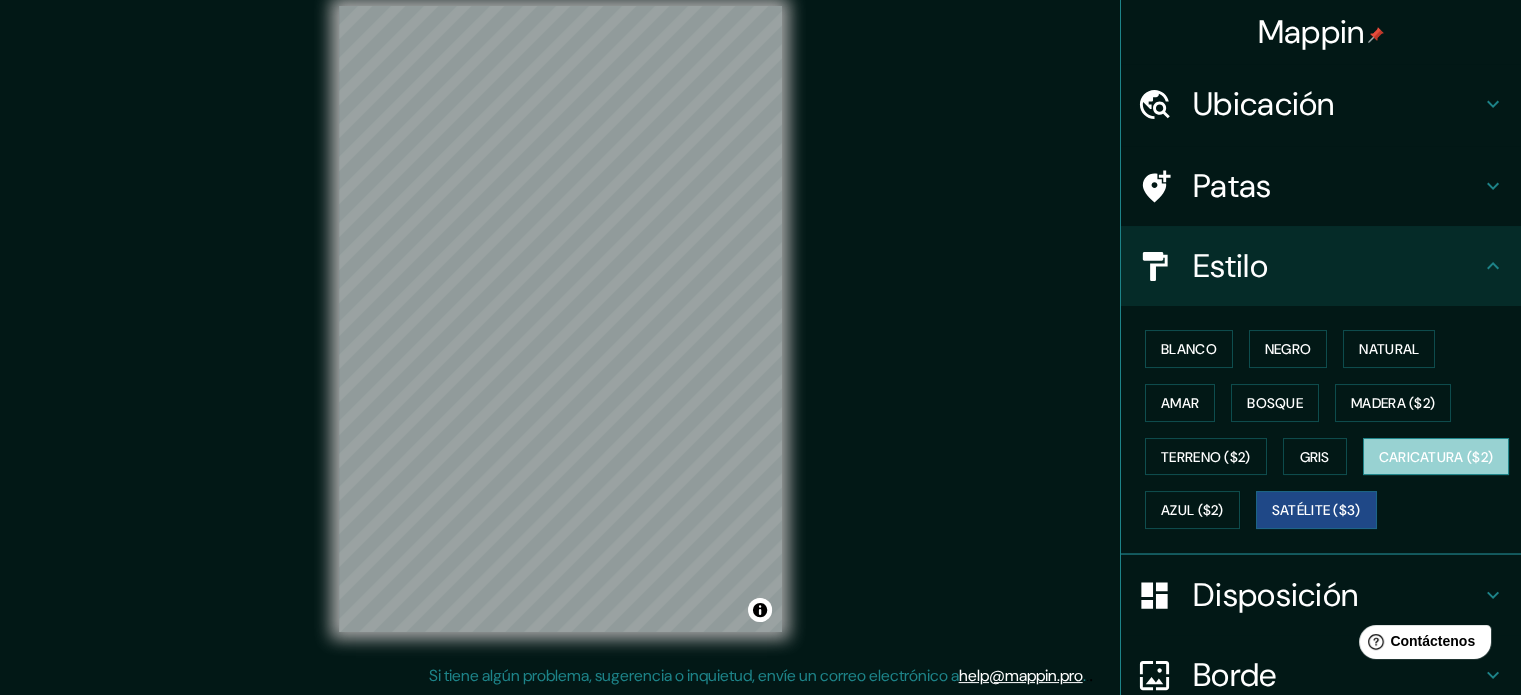 click on "Caricatura ($2)" at bounding box center (1436, 457) 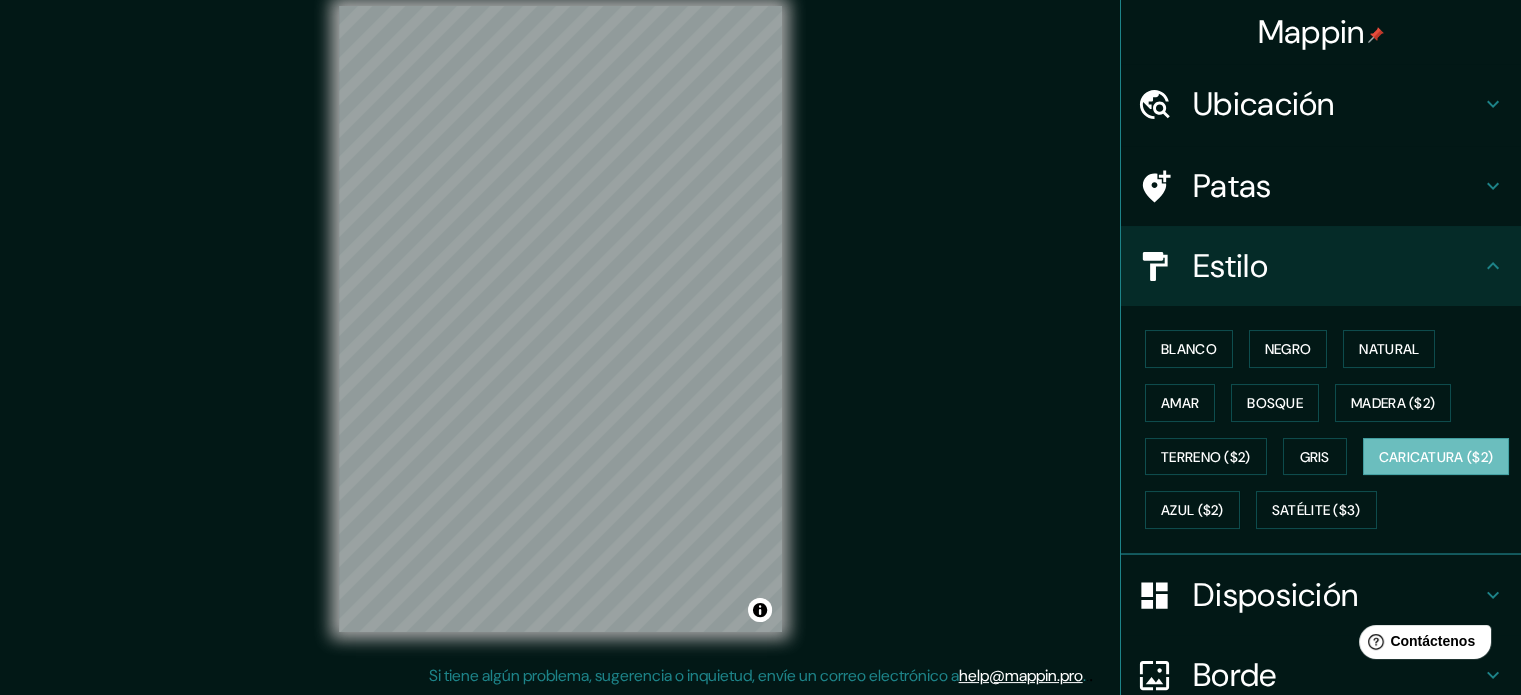 click on "Blanco Negro Natural Amar Bosque Madera ($2) Terreno ($2) Gris Caricatura ($2) Azul ($2) Satélite ($3)" at bounding box center [1329, 429] 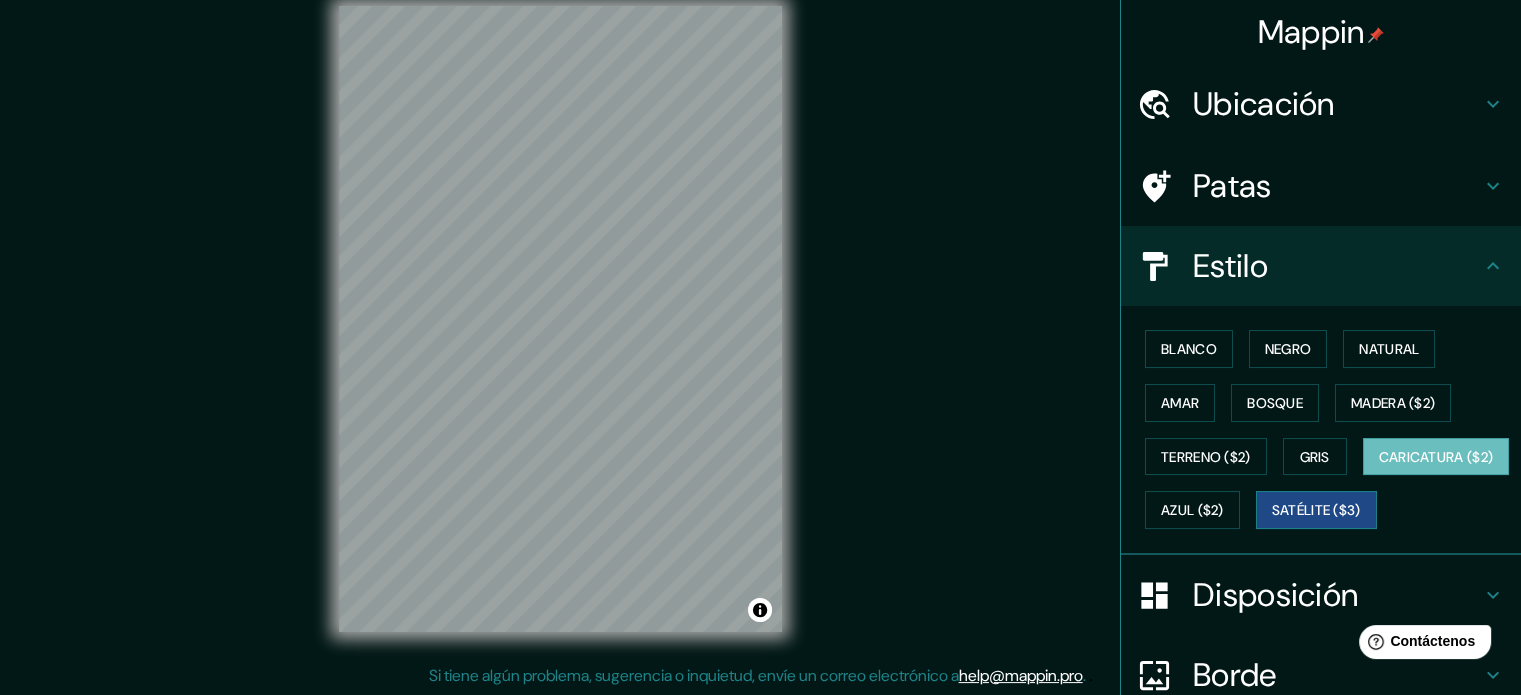 click on "Satélite ($3)" at bounding box center (1316, 510) 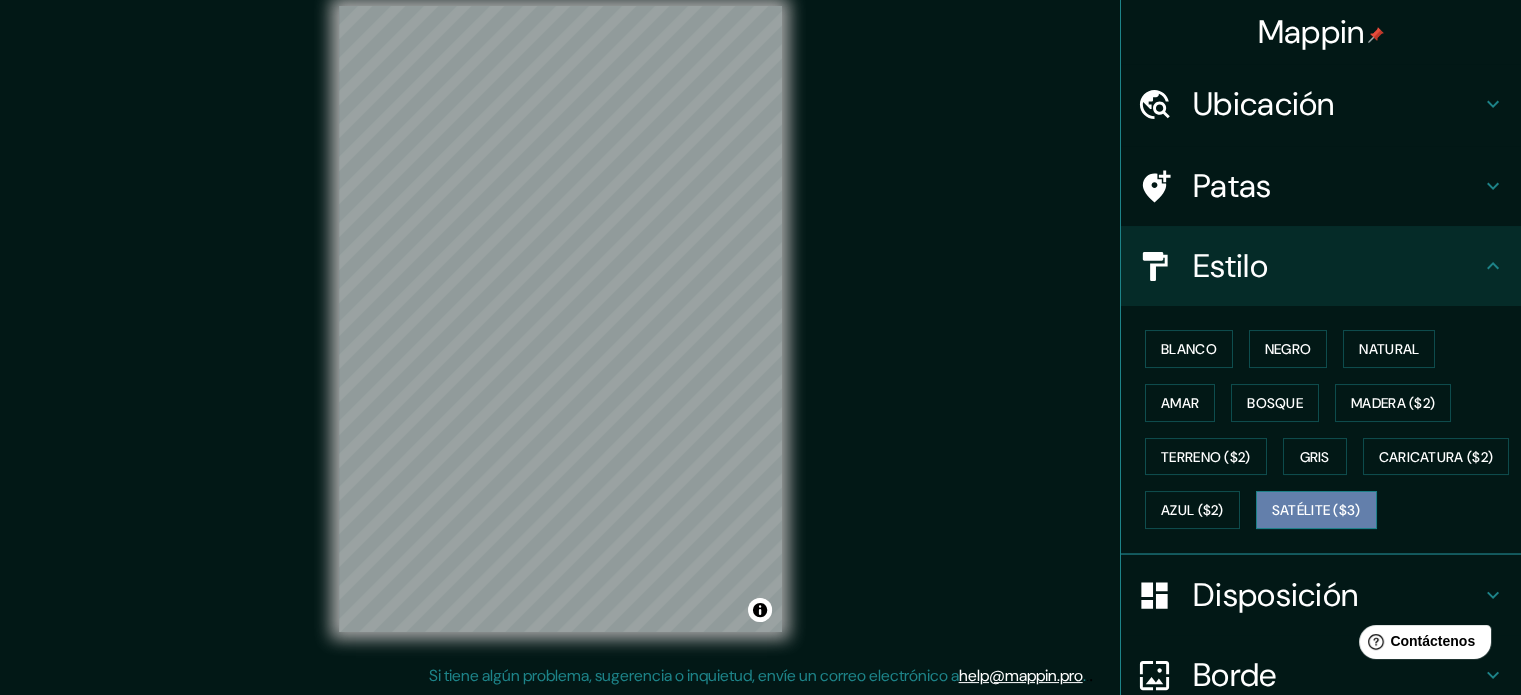click on "Satélite ($3)" at bounding box center (1316, 510) 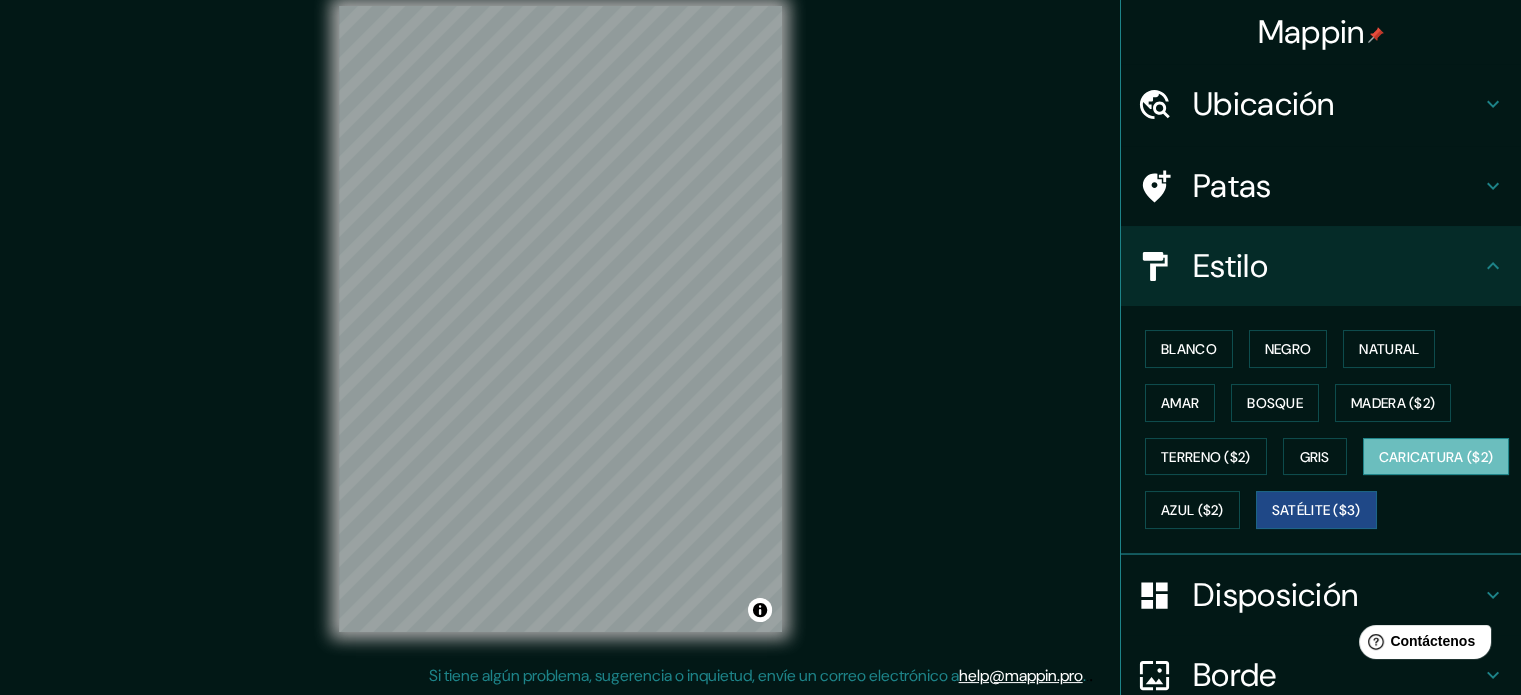 click on "Caricatura ($2)" at bounding box center [1436, 457] 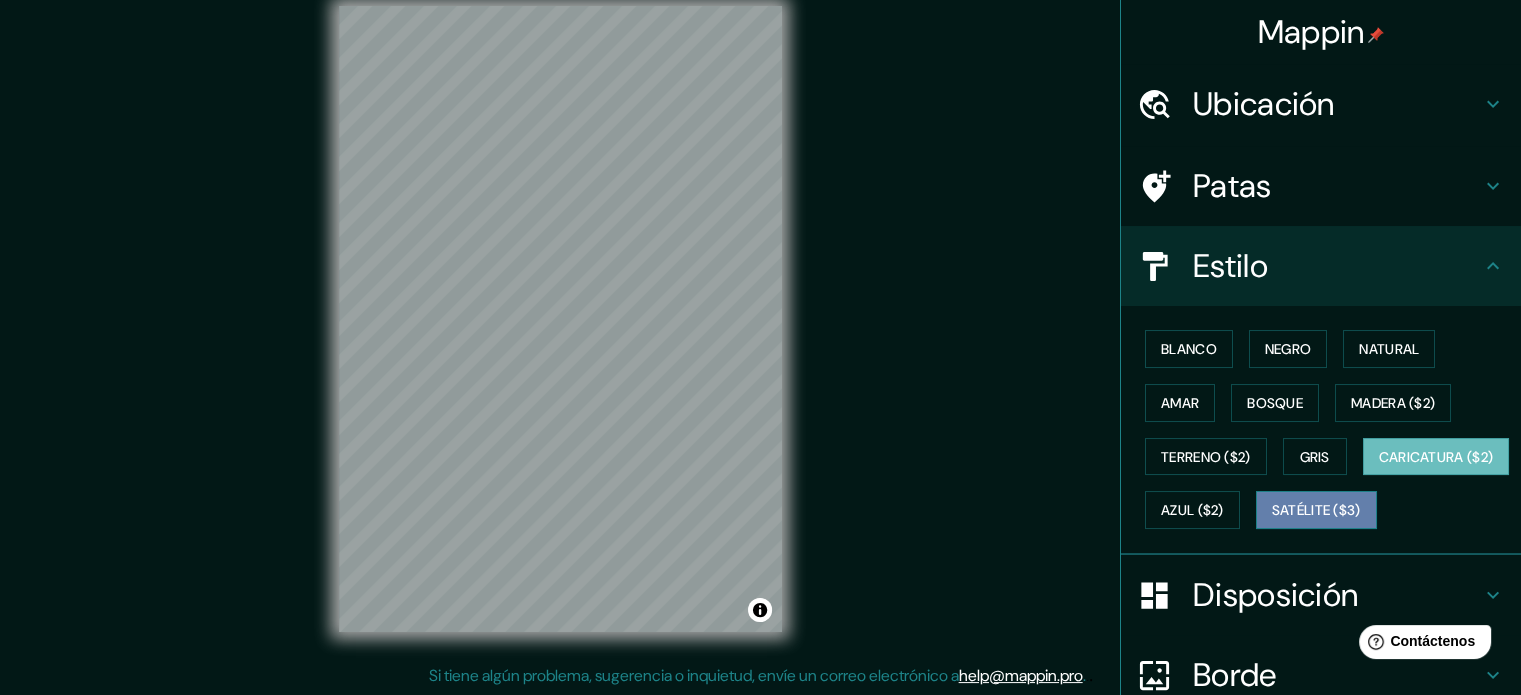 click on "Satélite ($3)" at bounding box center (1316, 511) 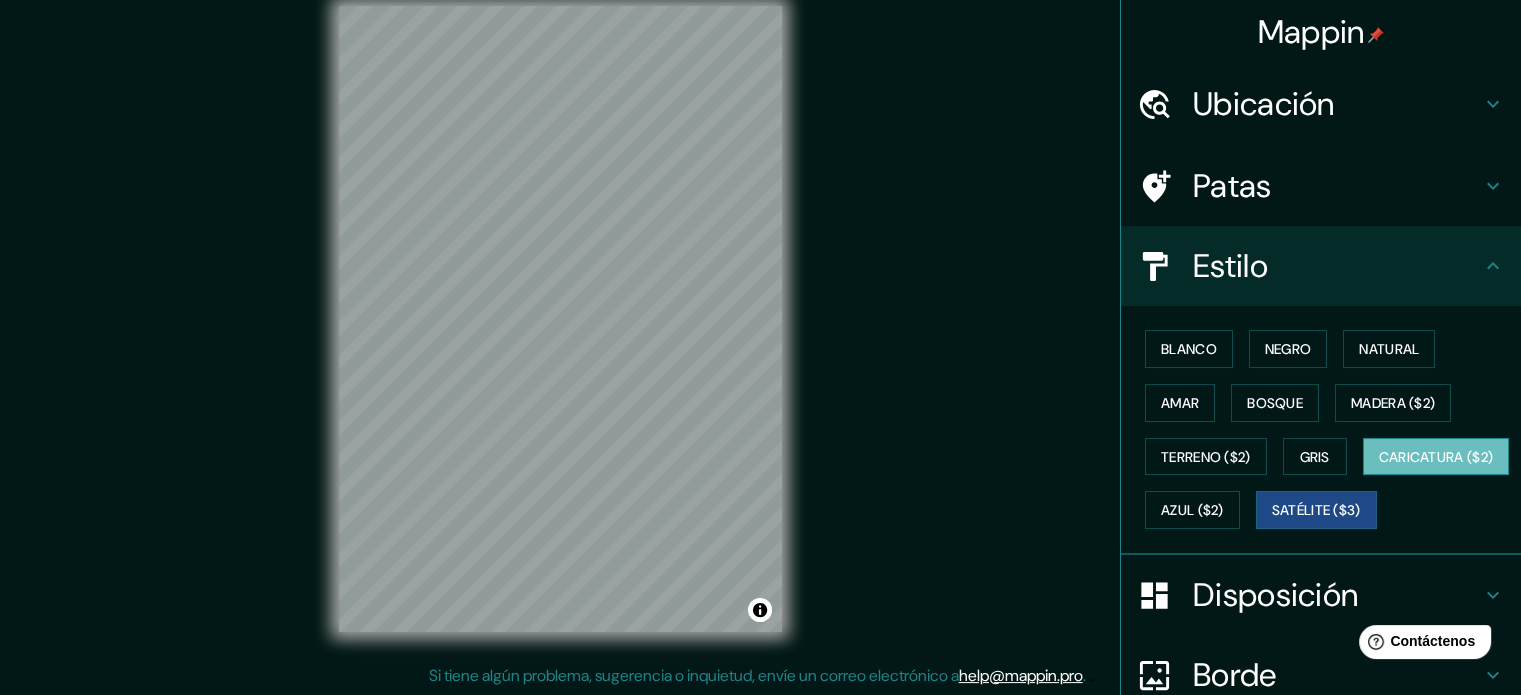 click on "Caricatura ($2)" at bounding box center [1436, 457] 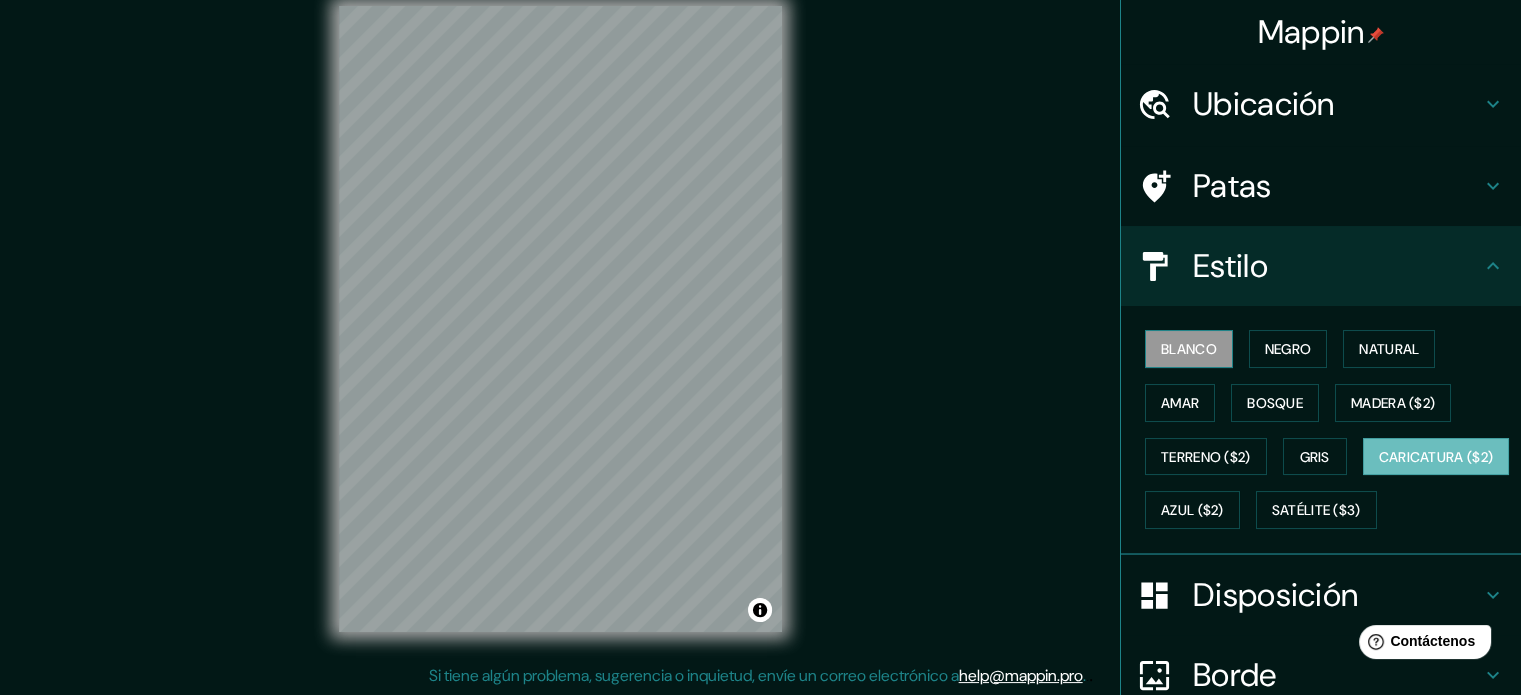 click on "Blanco" at bounding box center (1189, 349) 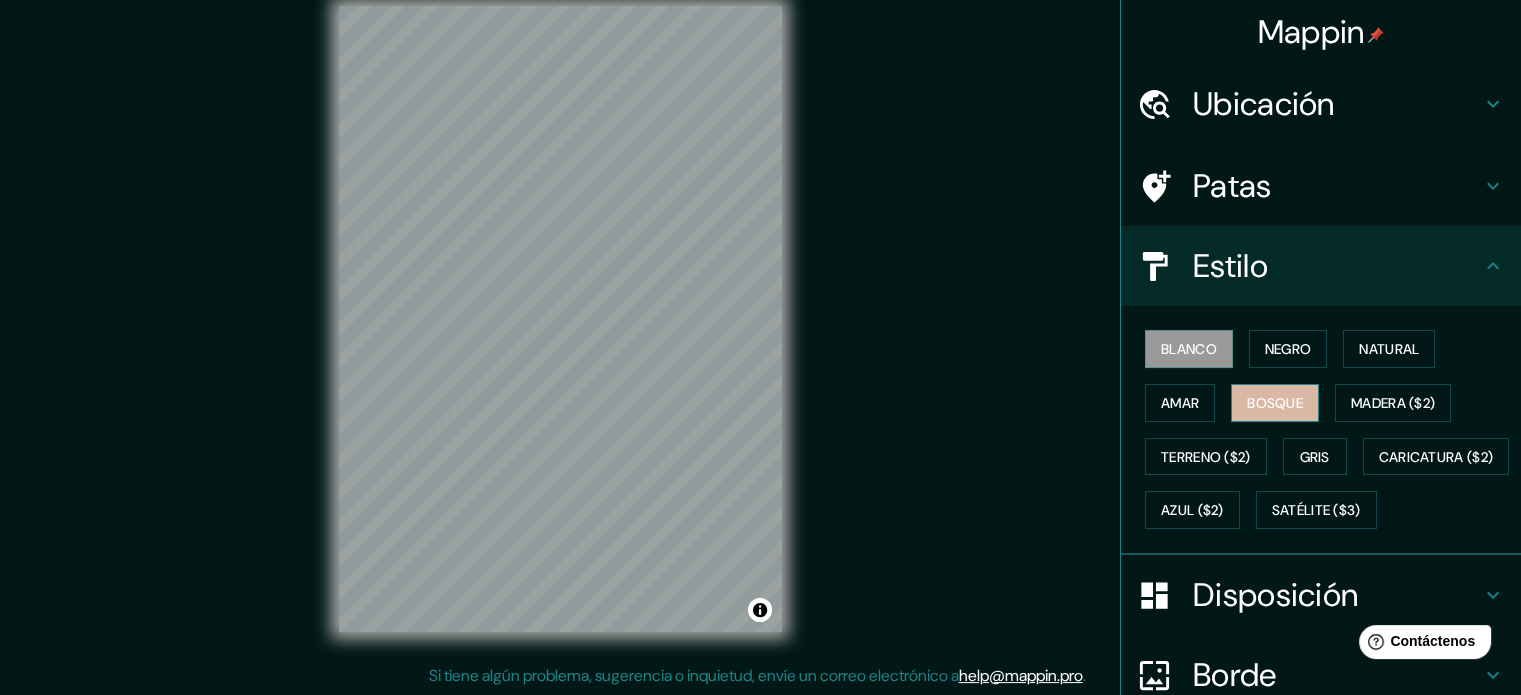 click on "Bosque" at bounding box center [1275, 403] 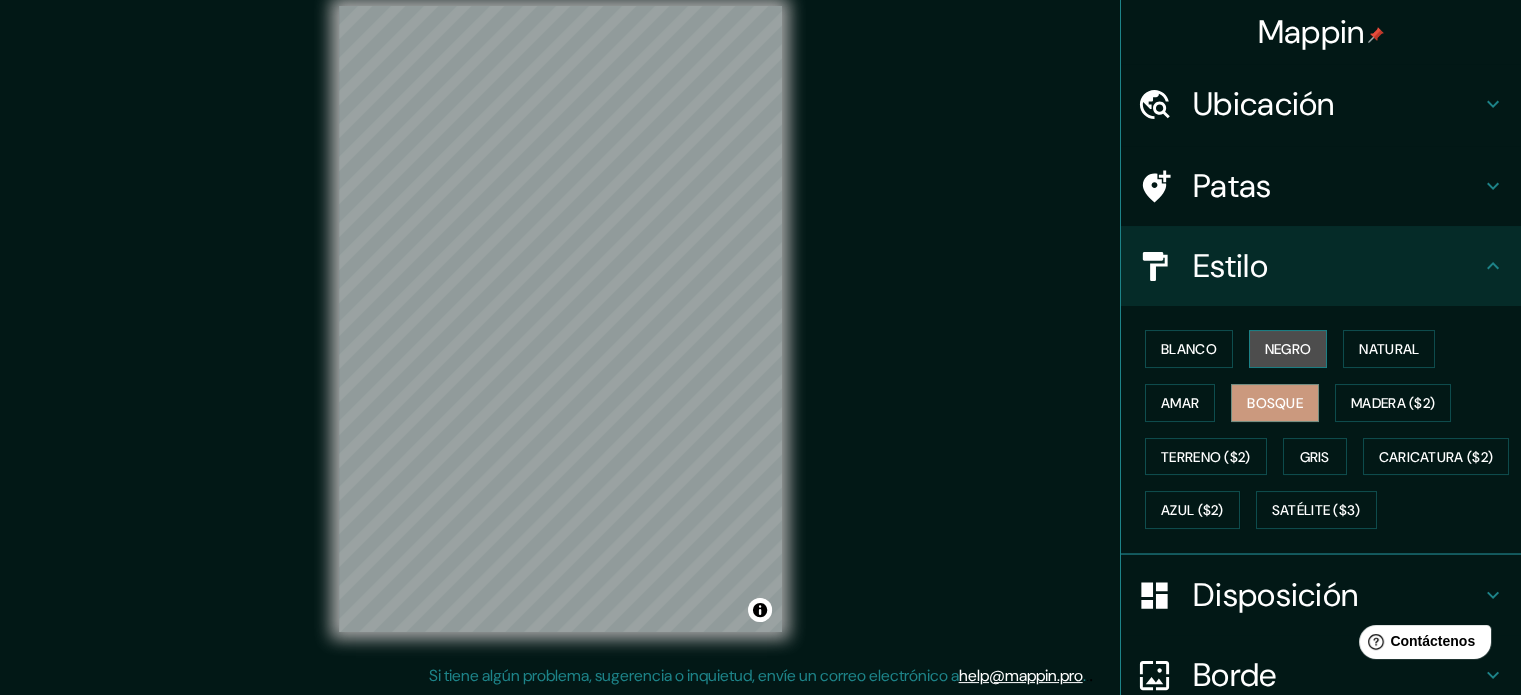 click on "Negro" at bounding box center [1288, 349] 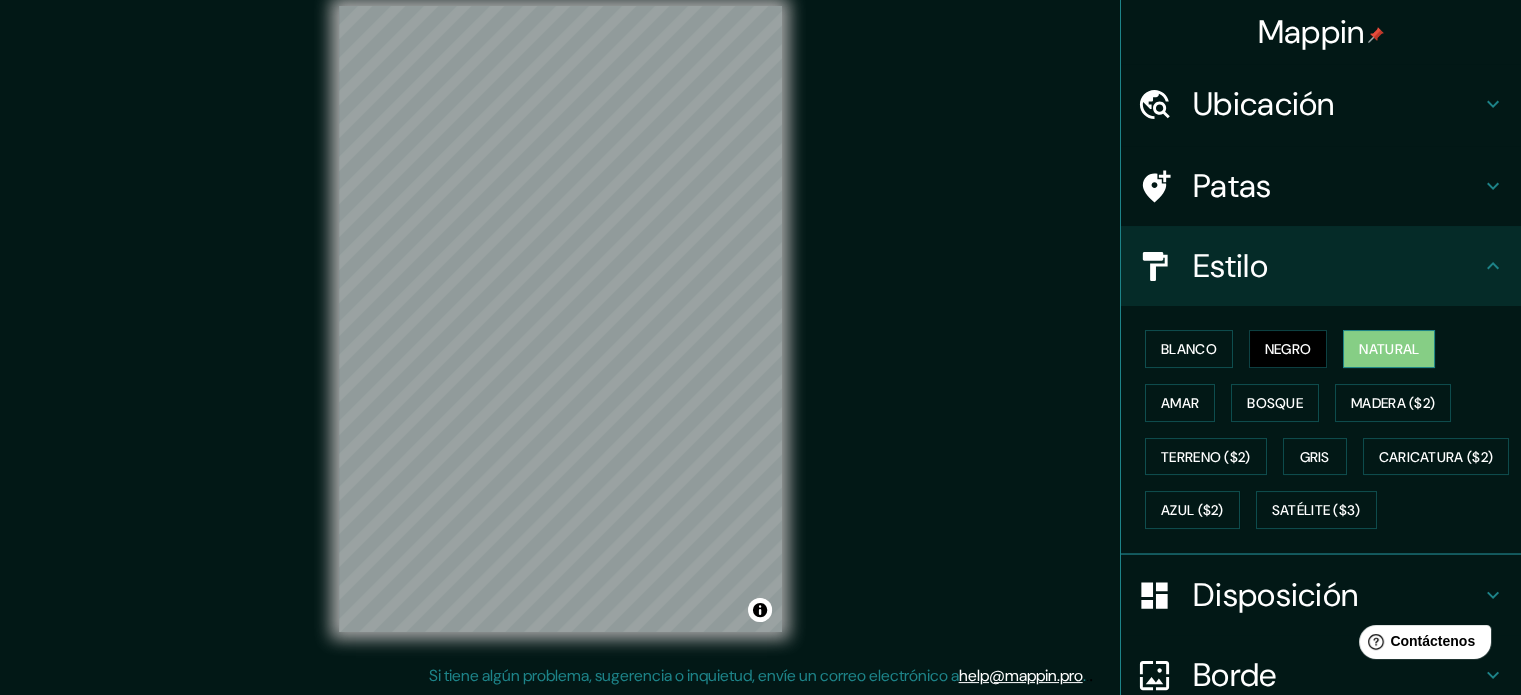 click on "Natural" at bounding box center [1389, 349] 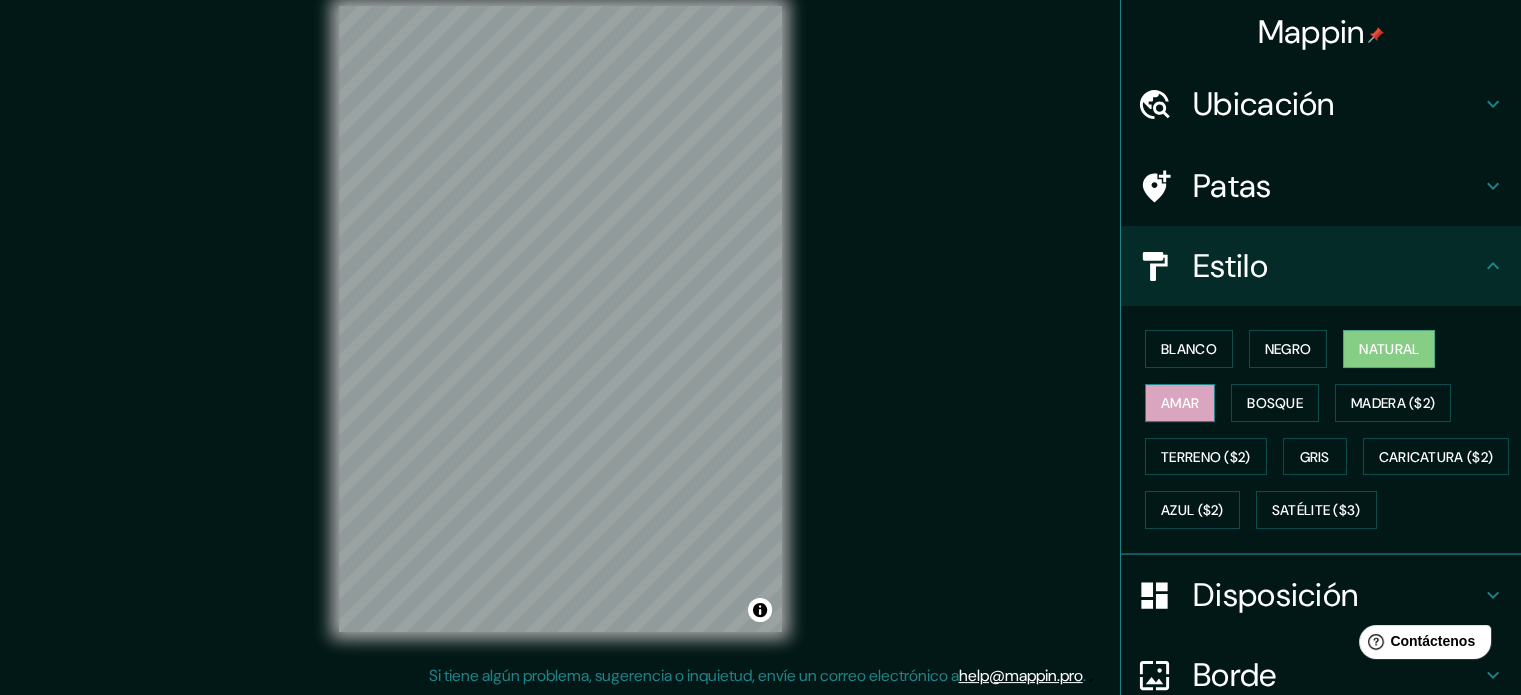 click on "Amar" at bounding box center [1180, 403] 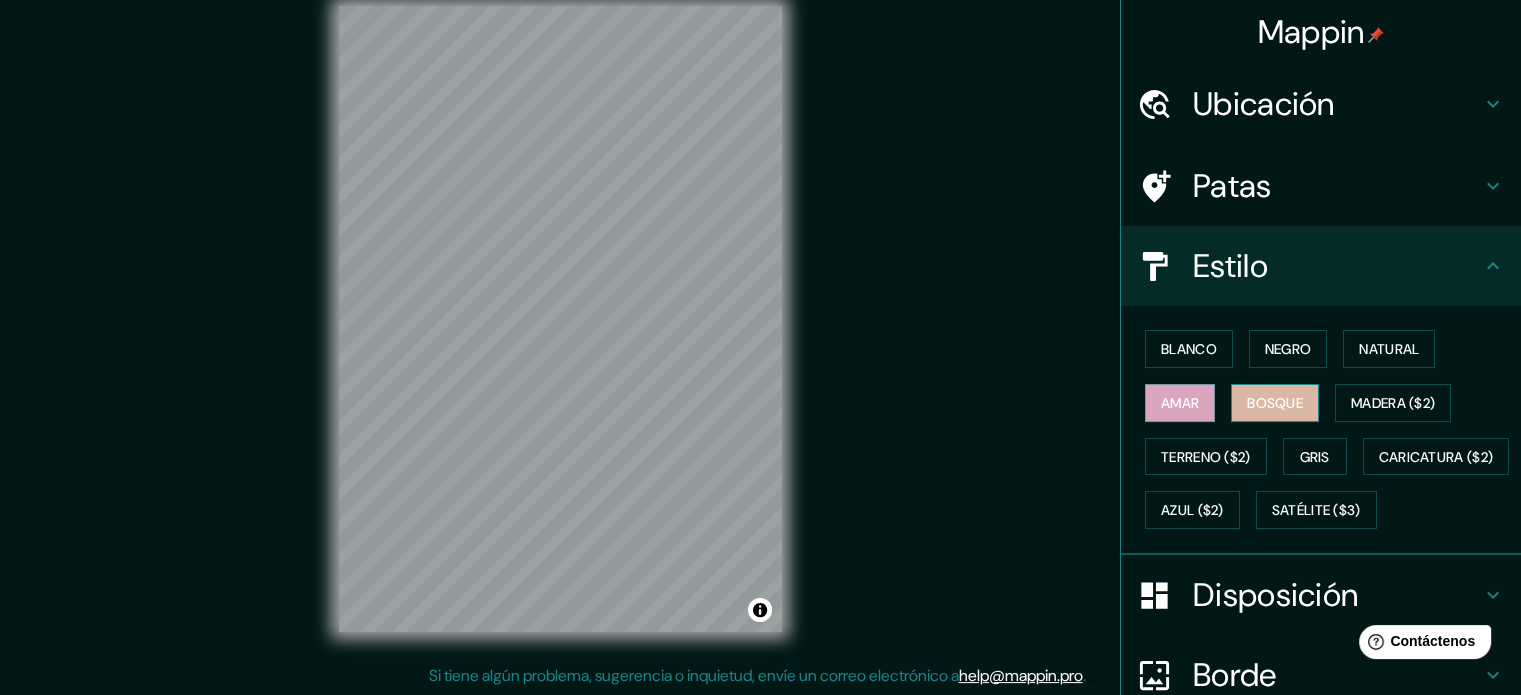 click on "Bosque" at bounding box center (1275, 403) 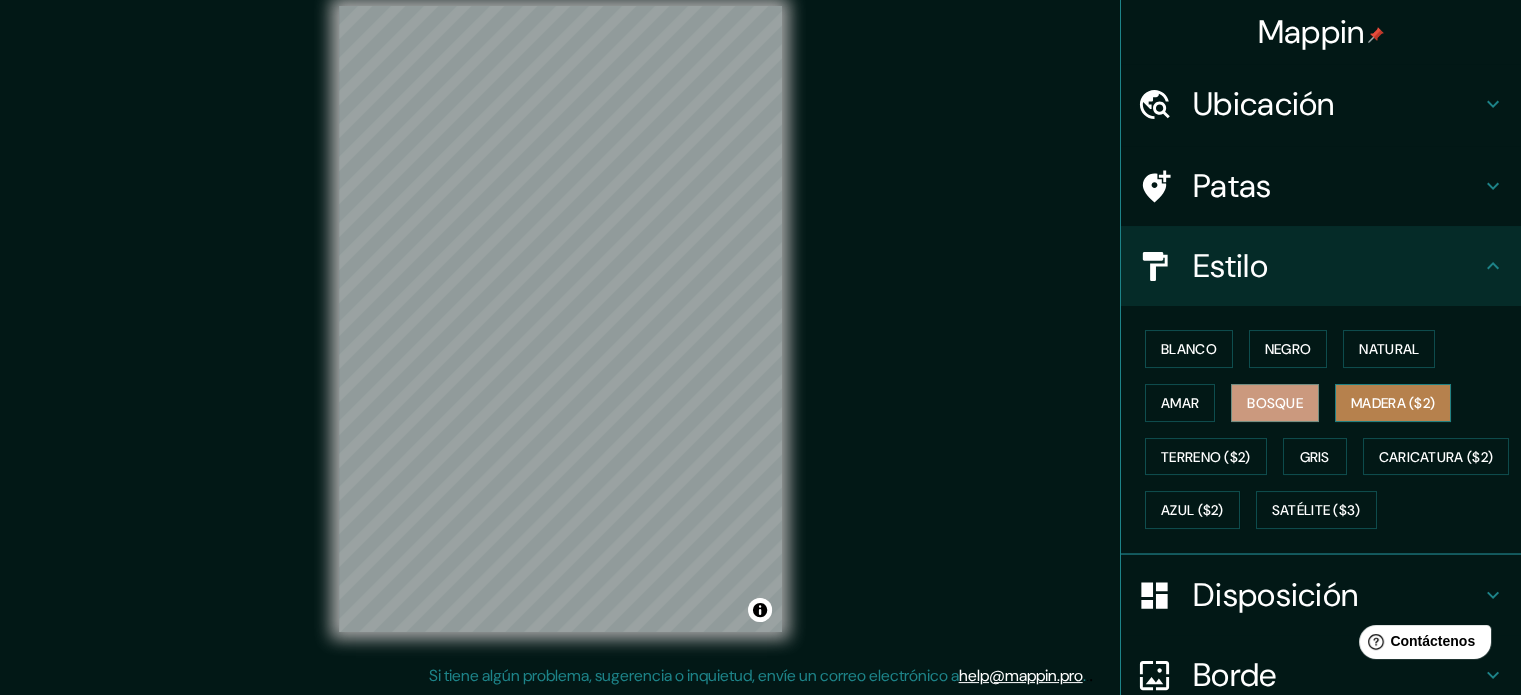 click on "Madera ($2)" at bounding box center (1393, 403) 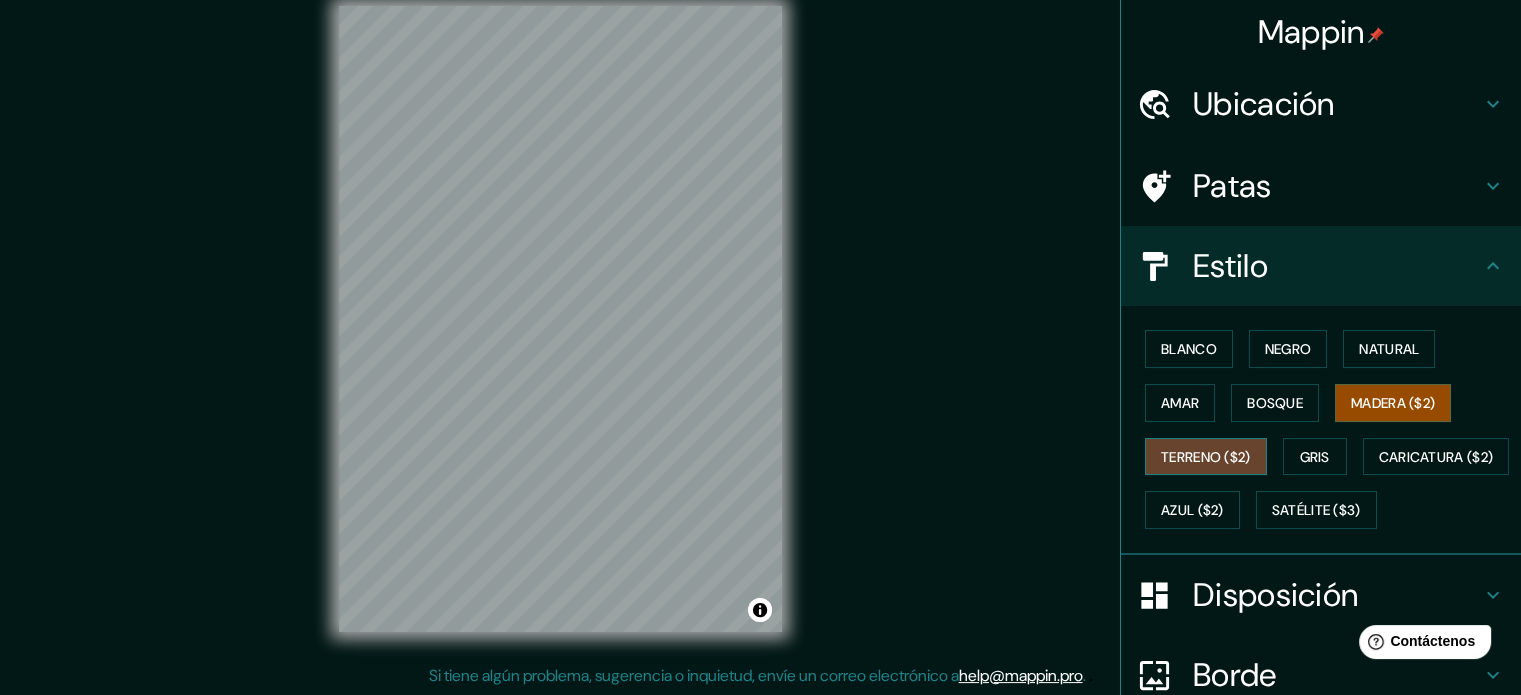click on "Terreno ($2)" at bounding box center [1206, 457] 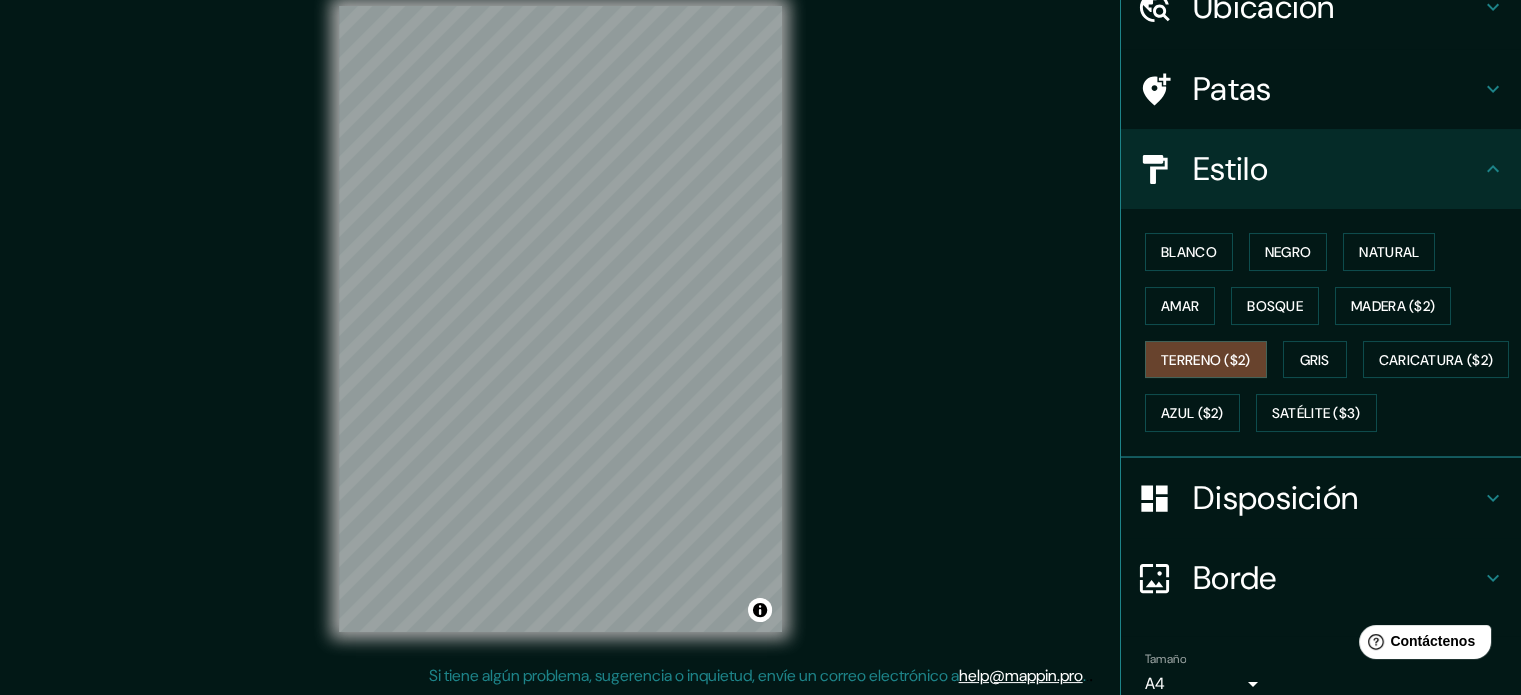 scroll, scrollTop: 100, scrollLeft: 0, axis: vertical 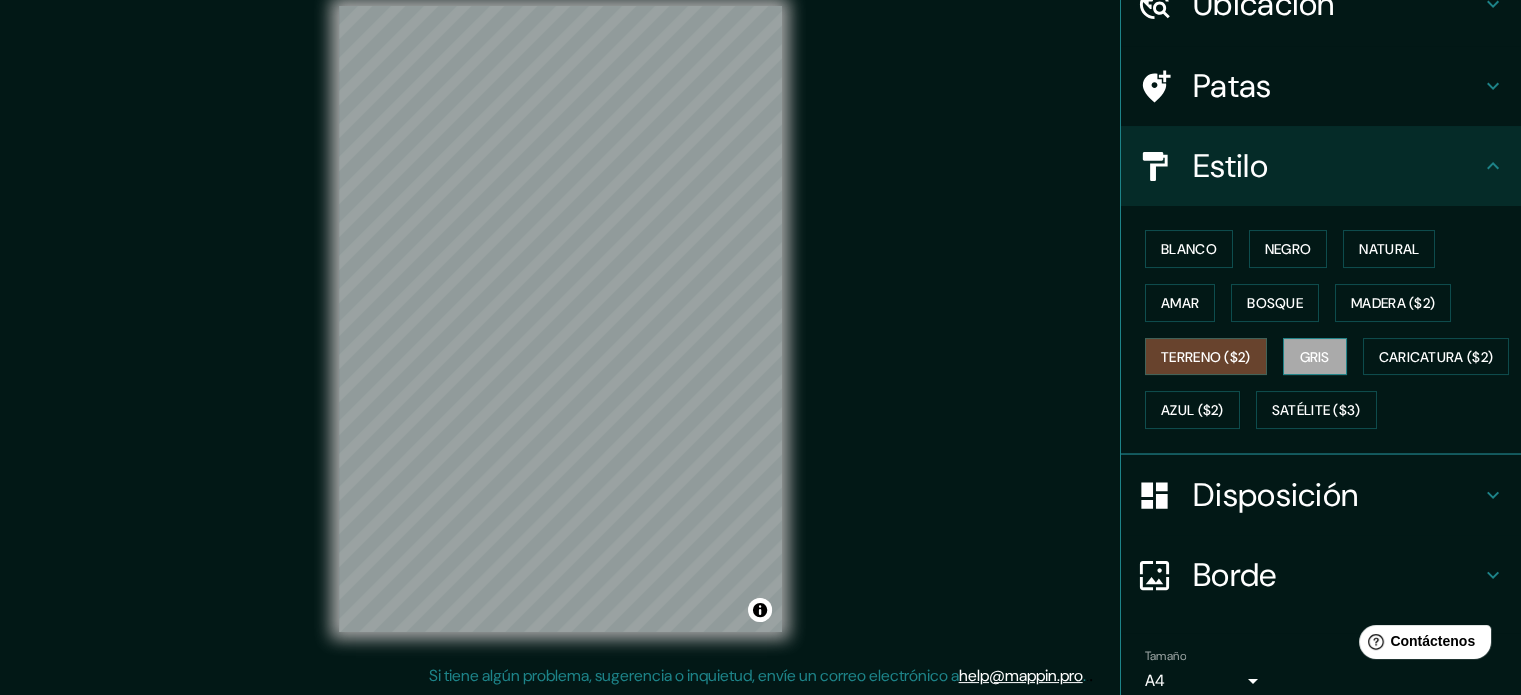 click on "Gris" at bounding box center (1315, 357) 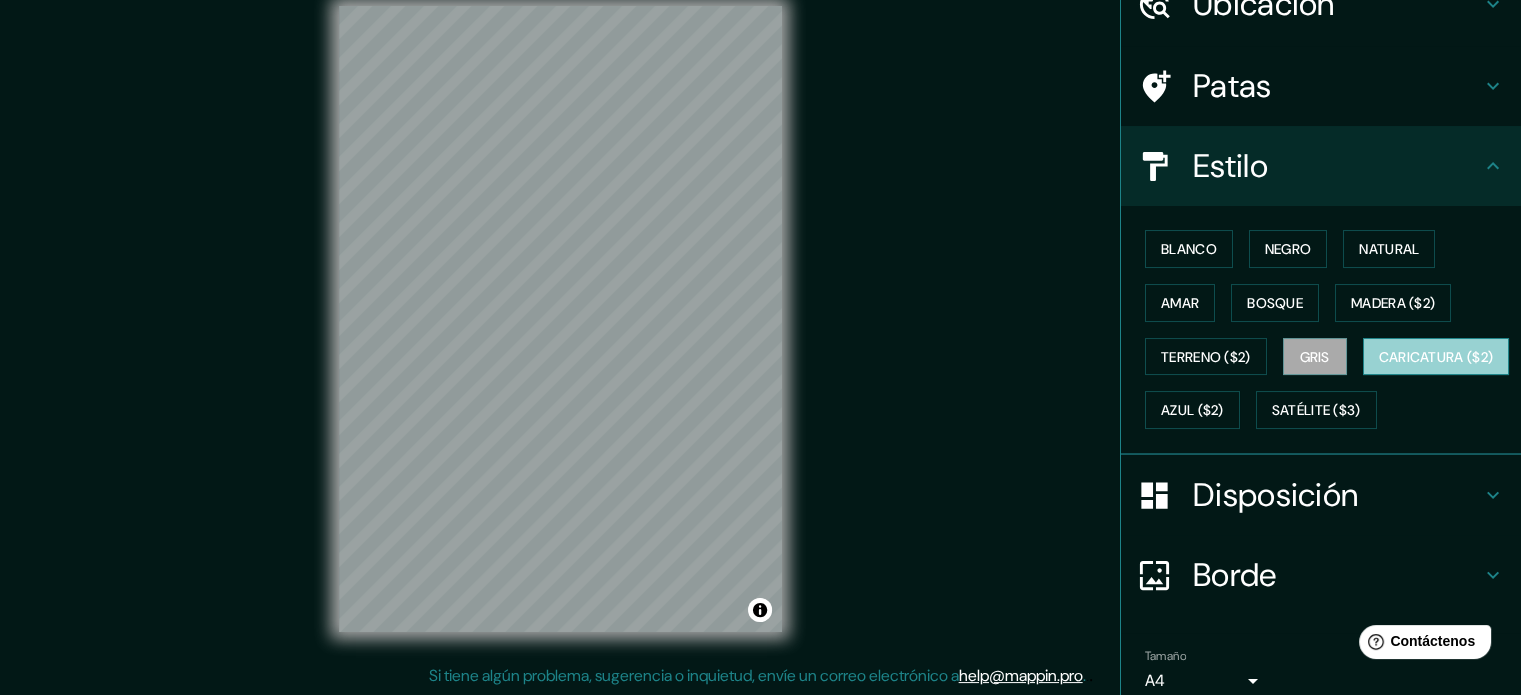 click on "Caricatura ($2)" at bounding box center [1436, 357] 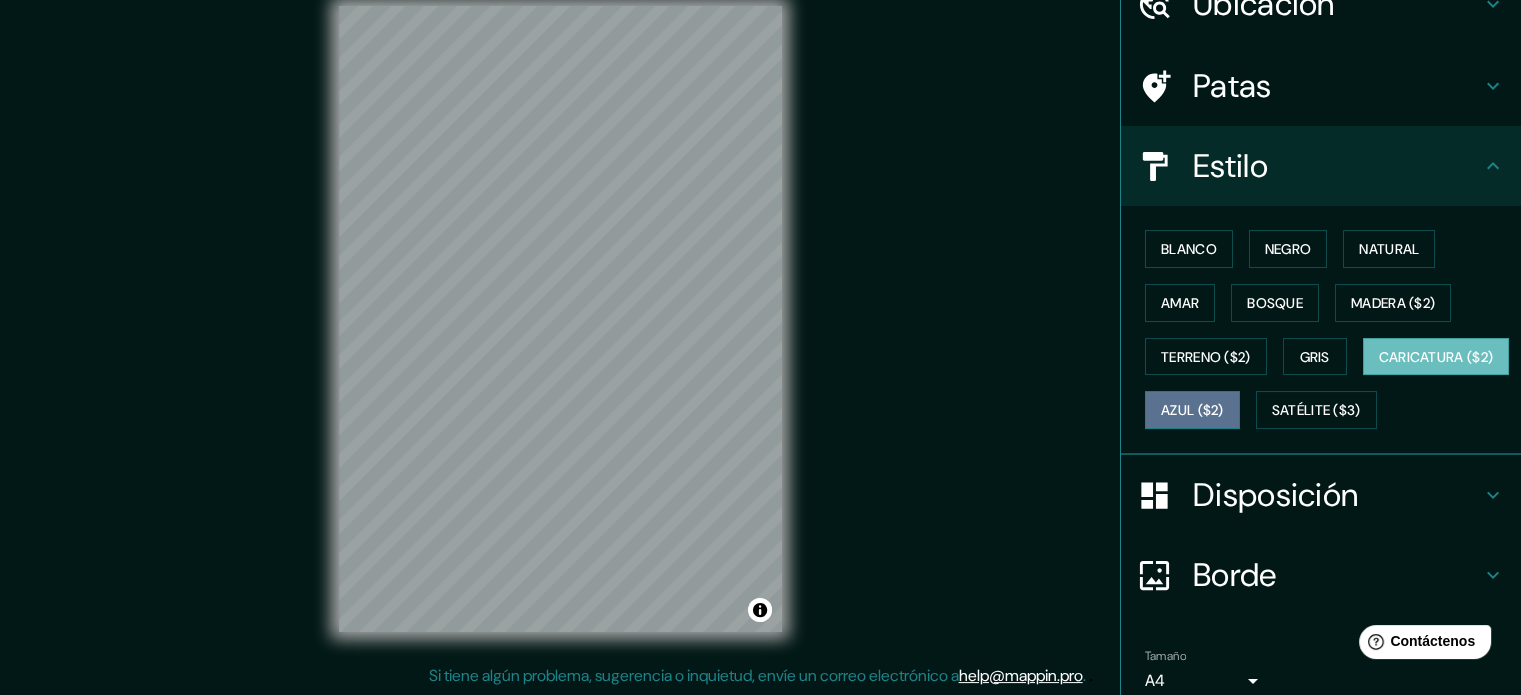 click on "Azul ($2)" at bounding box center (1192, 411) 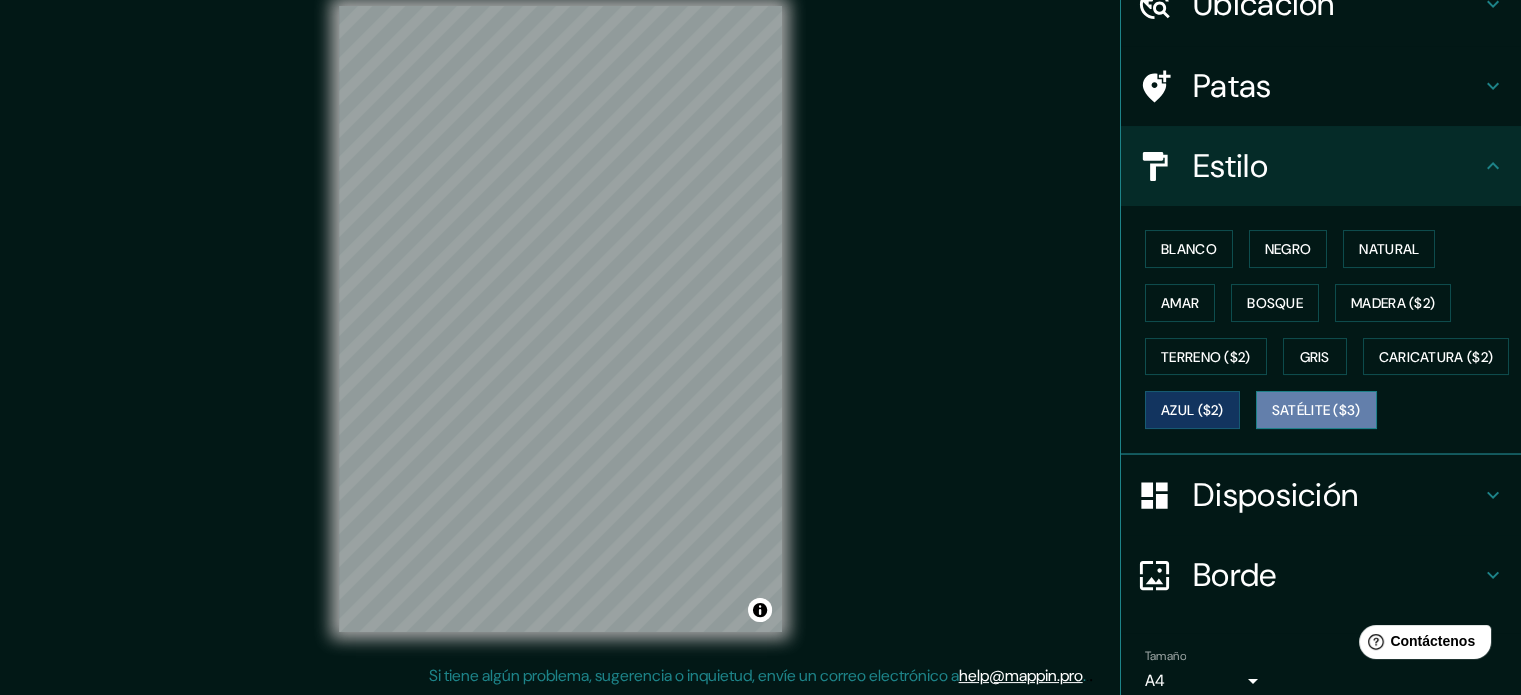click on "Satélite ($3)" at bounding box center [1316, 410] 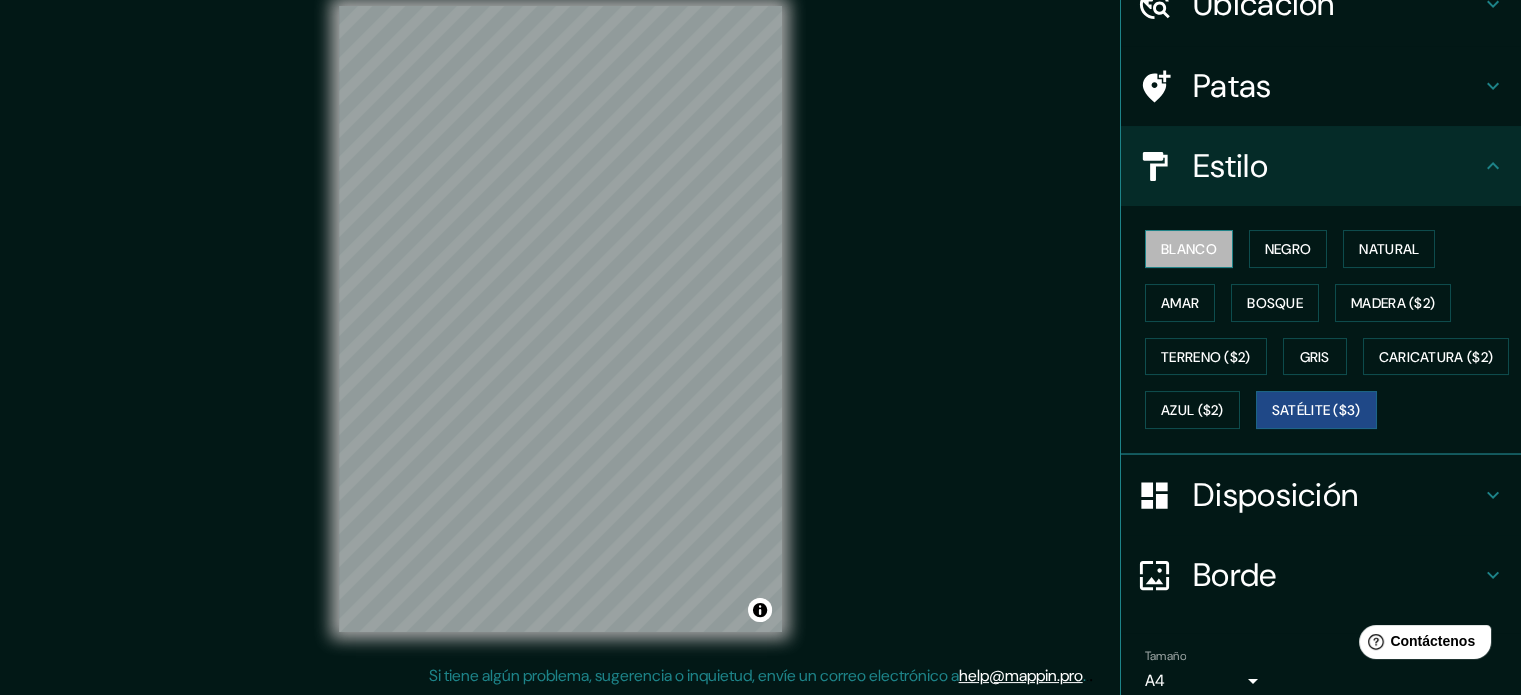 click on "Blanco" at bounding box center [1189, 249] 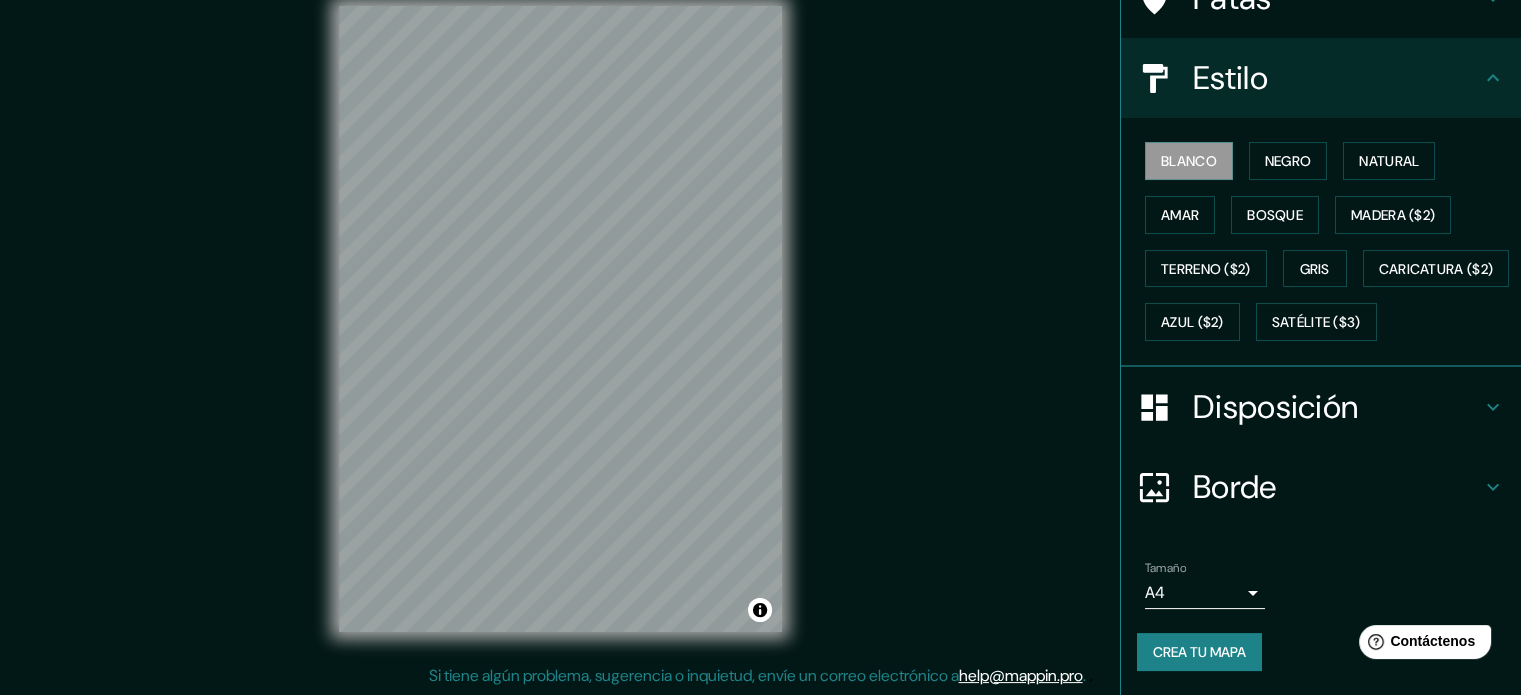 scroll, scrollTop: 236, scrollLeft: 0, axis: vertical 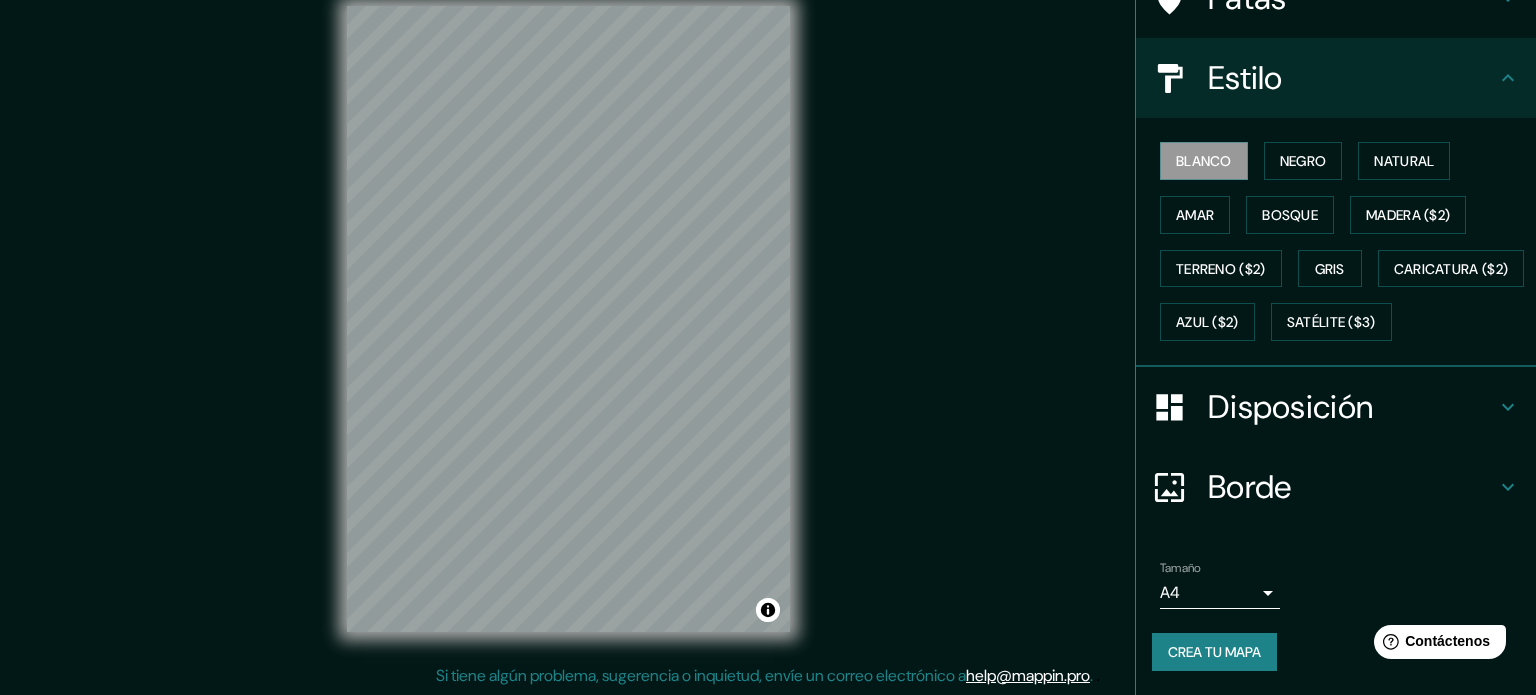 click on "Mappin Ubicación Mirador, San Lucas Tolimán, Departamento de Sololá, Guatemala Mirador San Lucas Tolimán, Departamento de Sololá, Guatemala Departamento de Guatemala Guatemala Ciudad de Guatemala Departamento de Guatemala, Guatemala San Lucas Tolimán Departamento de Sololá, Guatemala El Mirador Acatenango, Departamento de Chimaltenango, Guatemala Patas Estilo Blanco Negro Natural Amar Bosque Madera ($2) Terreno ($2) Gris Caricatura ($2) Azul ($2) Satélite ($3) Disposición Borde Elige un borde.  Consejo  : puedes opacar las capas del marco para crear efectos geniales. Ninguno Simple Transparente Elegante Tamaño A4 single Crea tu mapa © Mapbox   © OpenStreetMap   Improve this map Si tiene algún problema, sugerencia o inquietud, envíe un correo electrónico a  help@mappin.pro  .   . . Texto original Valora esta traducción Tu opinión servirá para ayudar a mejorar el Traductor de Google" at bounding box center [768, 321] 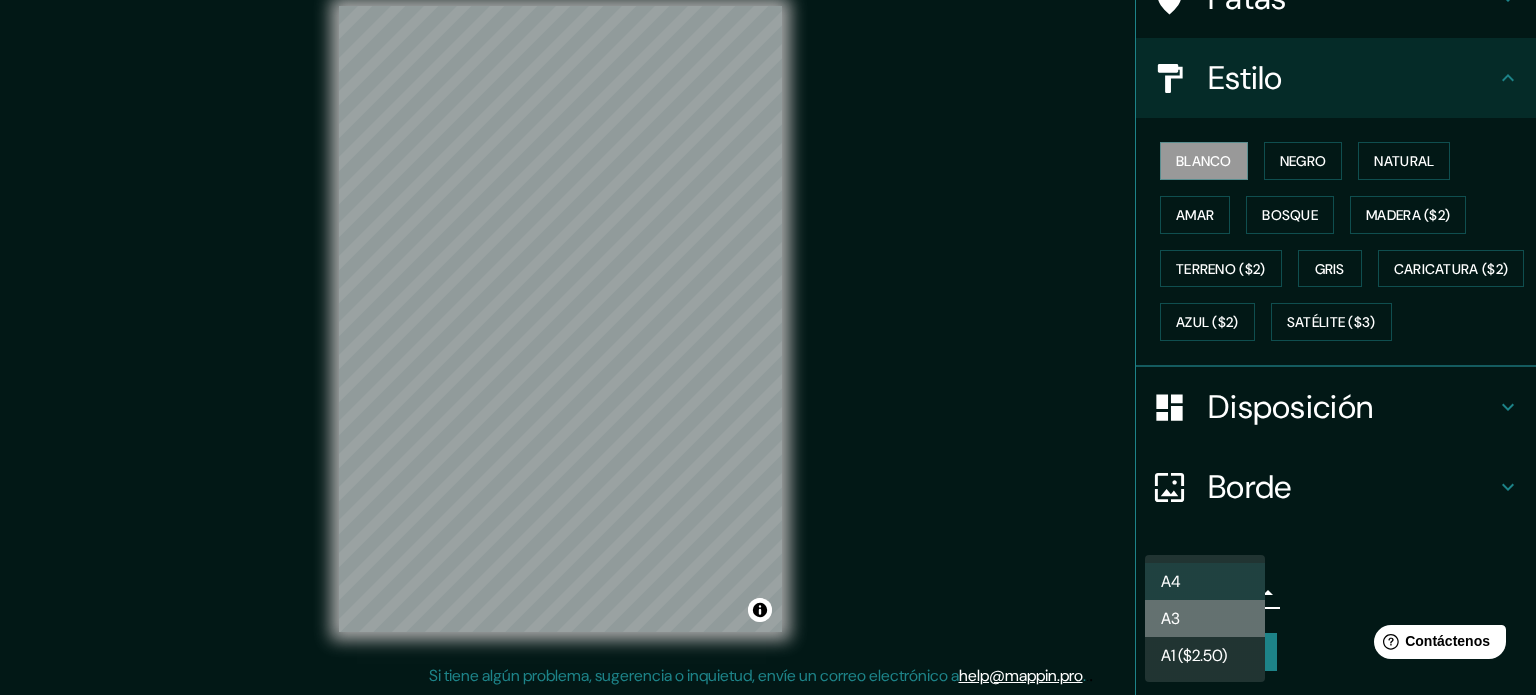 click on "A3" at bounding box center (1205, 618) 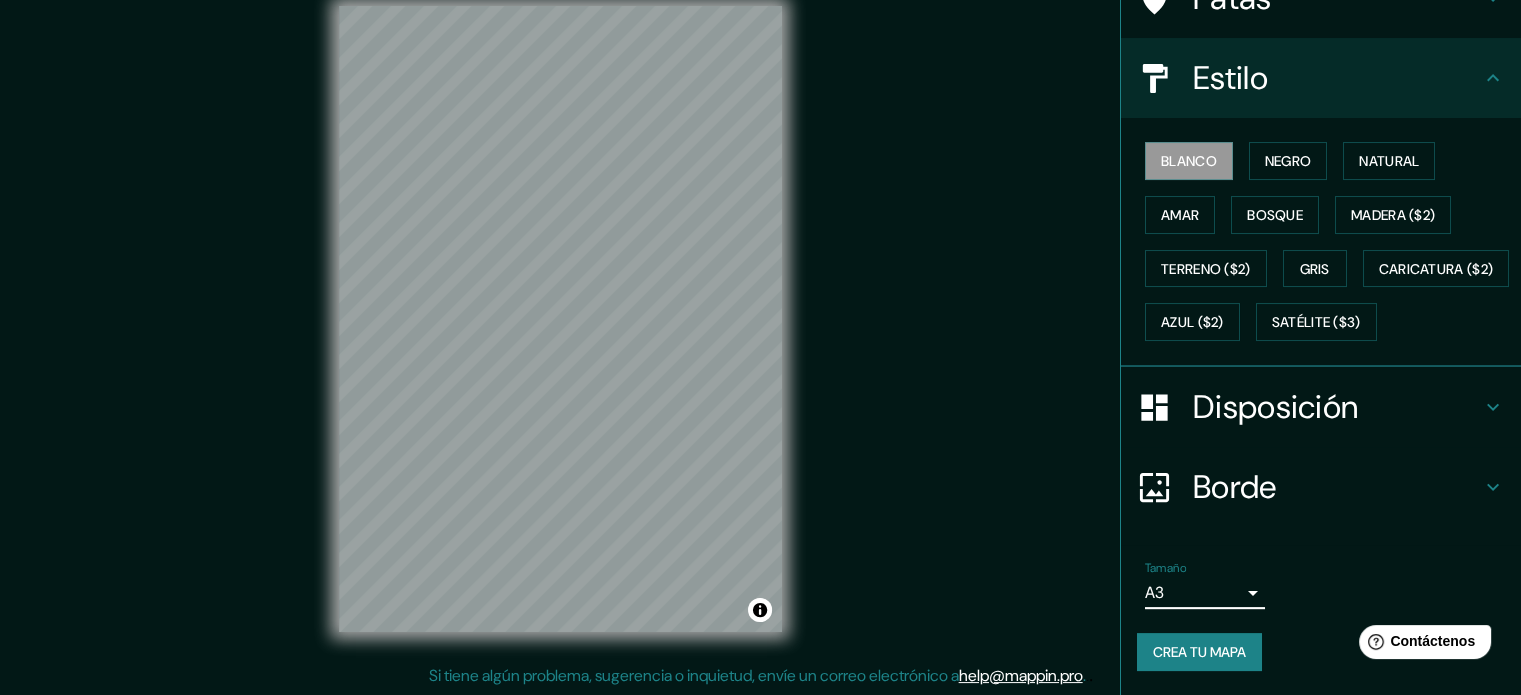 click on "Crea tu mapa" at bounding box center (1199, 652) 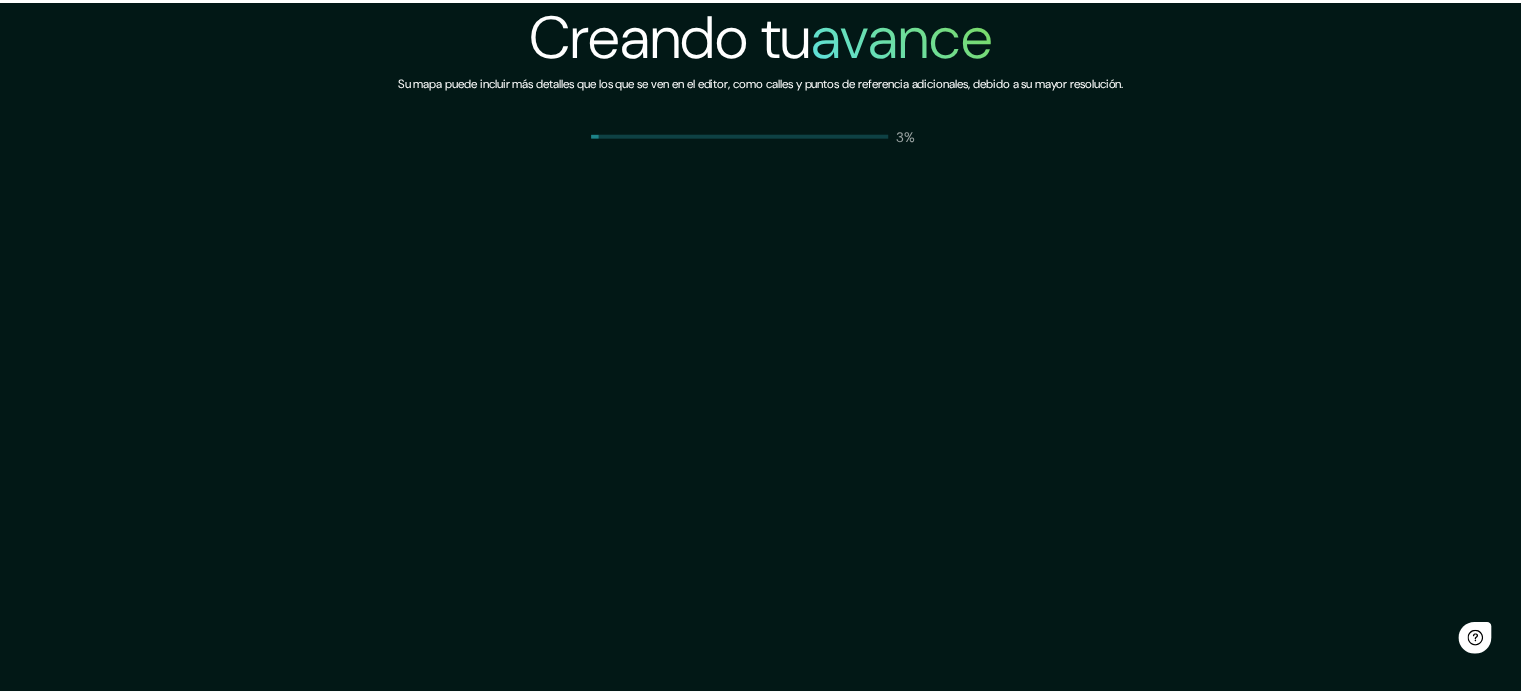 scroll, scrollTop: 0, scrollLeft: 0, axis: both 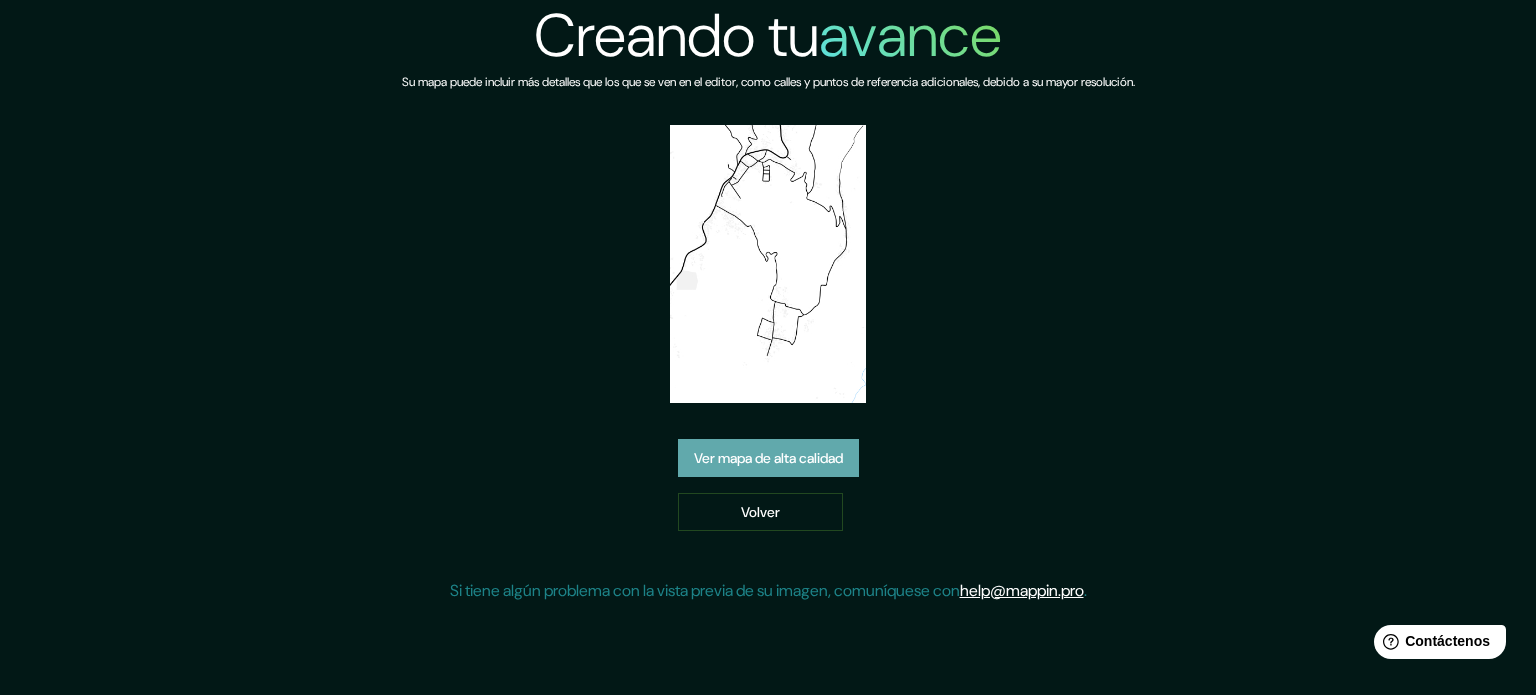 click on "Ver mapa de alta calidad" at bounding box center (768, 458) 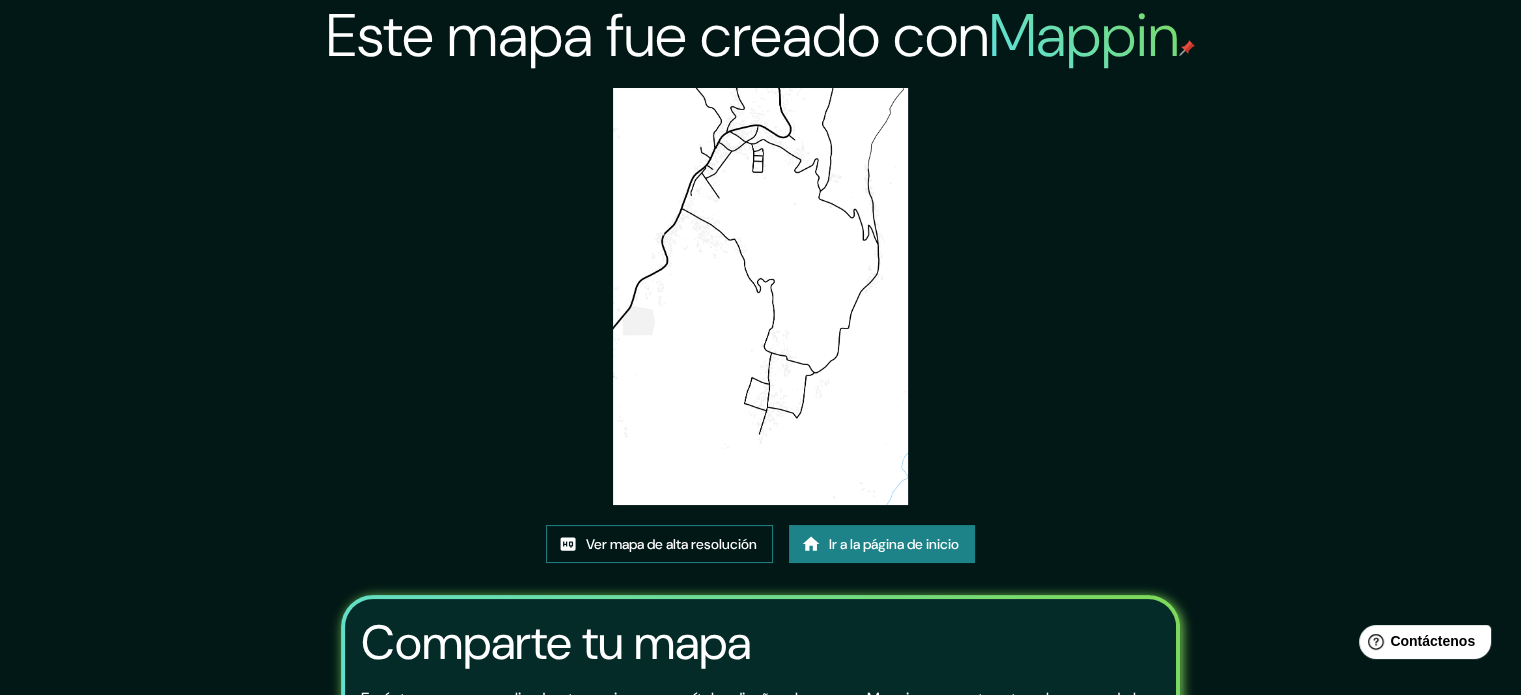 click on "Ver mapa de alta resolución" at bounding box center (671, 544) 